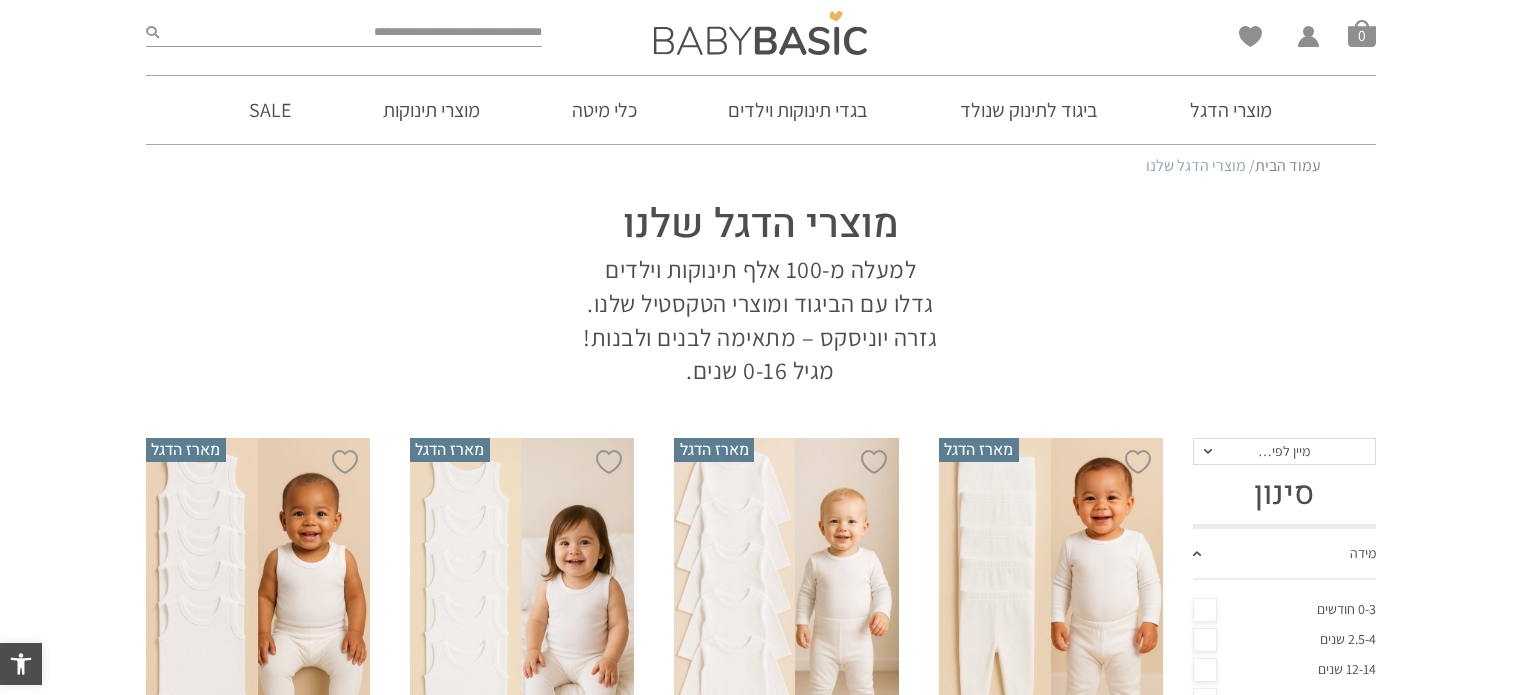 scroll, scrollTop: 0, scrollLeft: 0, axis: both 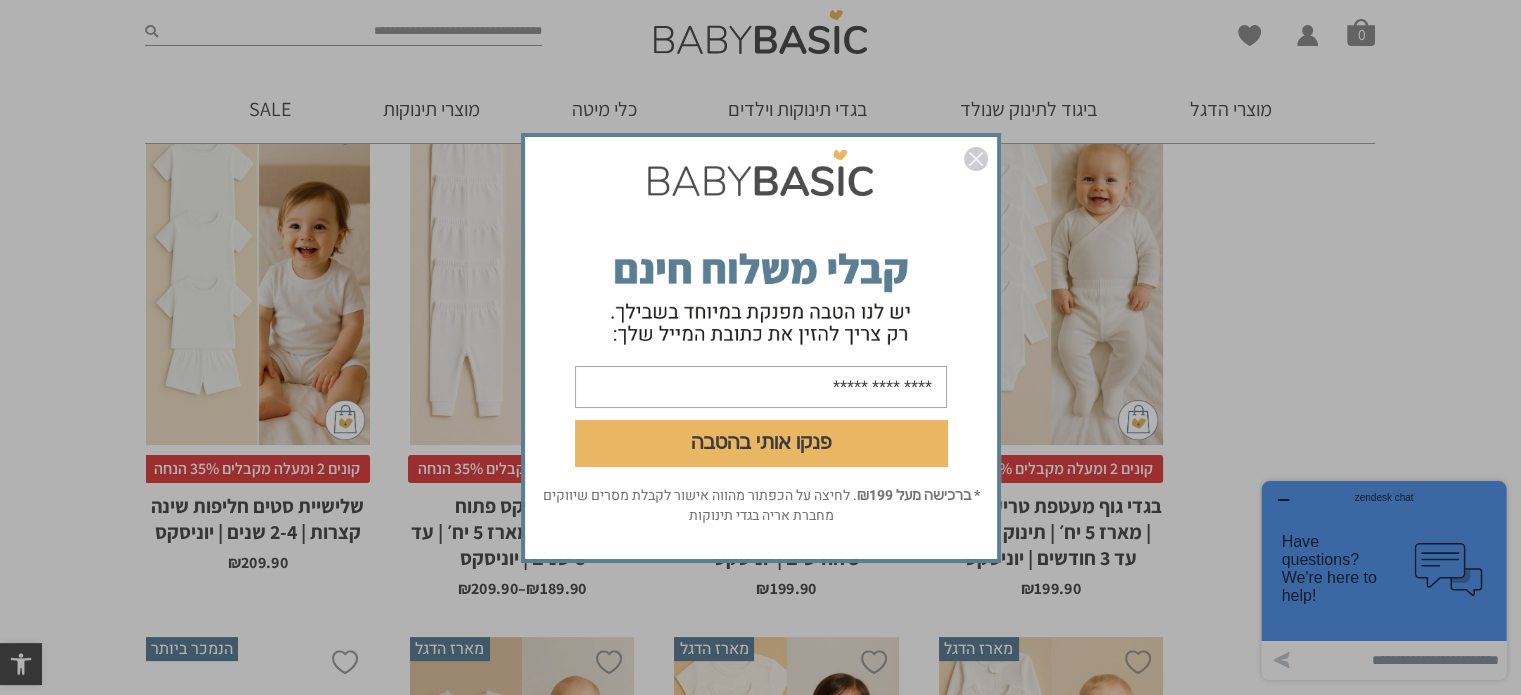 click on "פנקו אותי בהטבה" at bounding box center (761, 312) 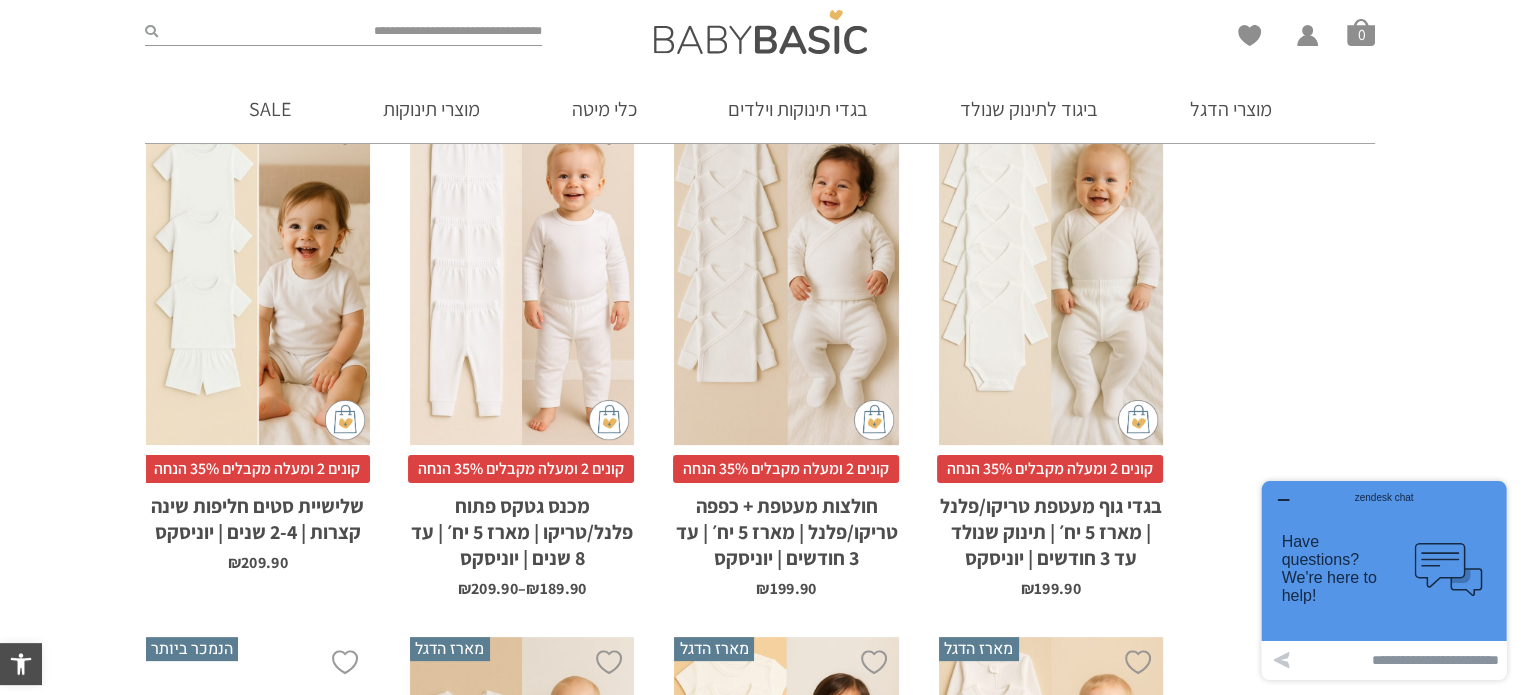 click on "x
בחירת סוג בד
טריקו (עונת מעבר/קיץ)
פלנל (חורף)" at bounding box center [1051, 276] 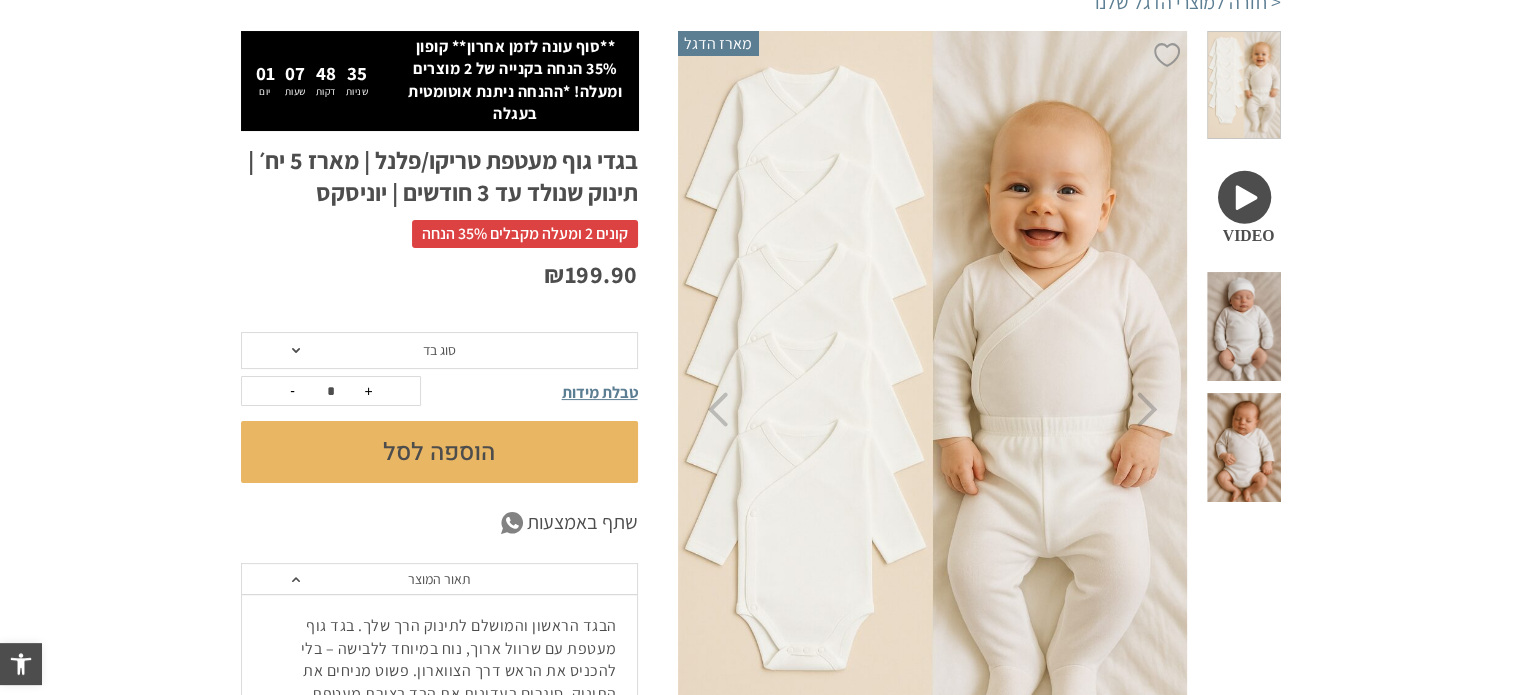 scroll, scrollTop: 341, scrollLeft: 0, axis: vertical 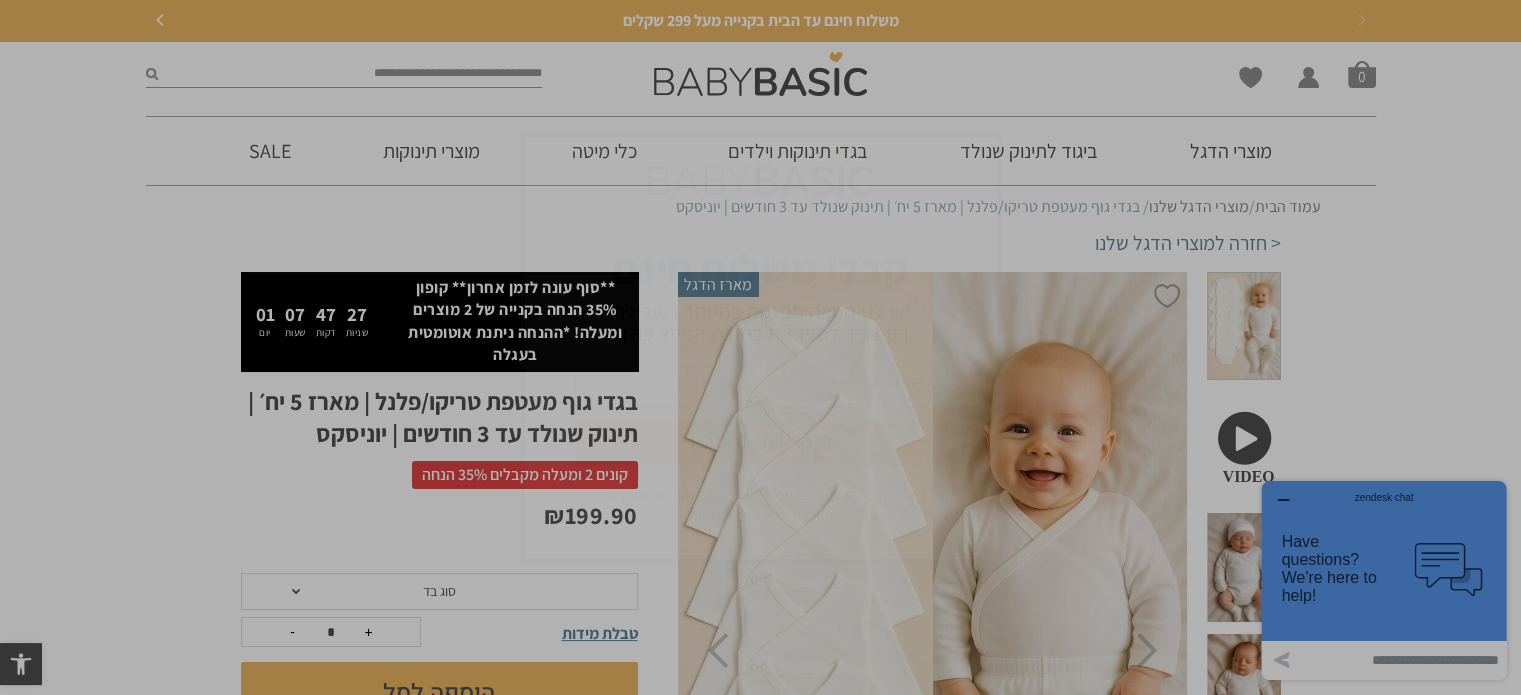 click at bounding box center (976, 159) 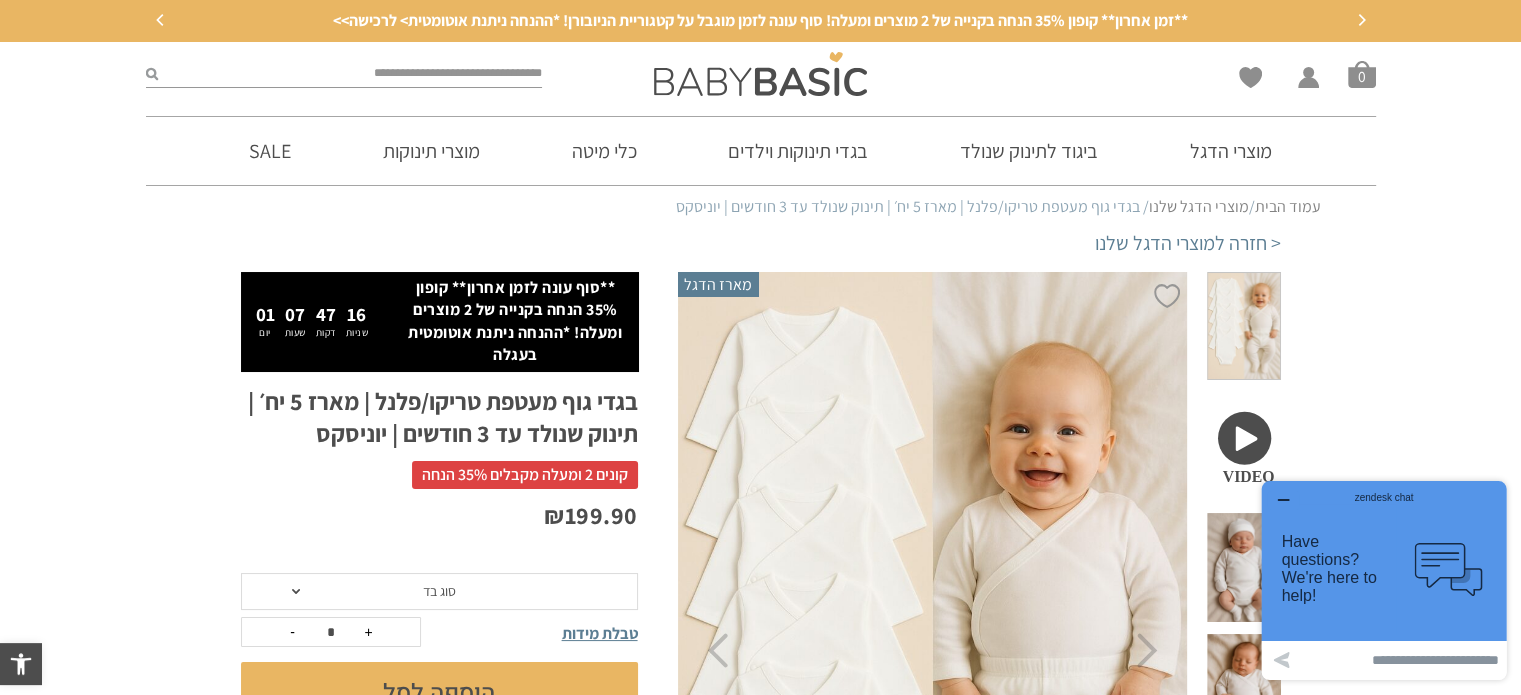 click on "**********" at bounding box center (760, 1019) 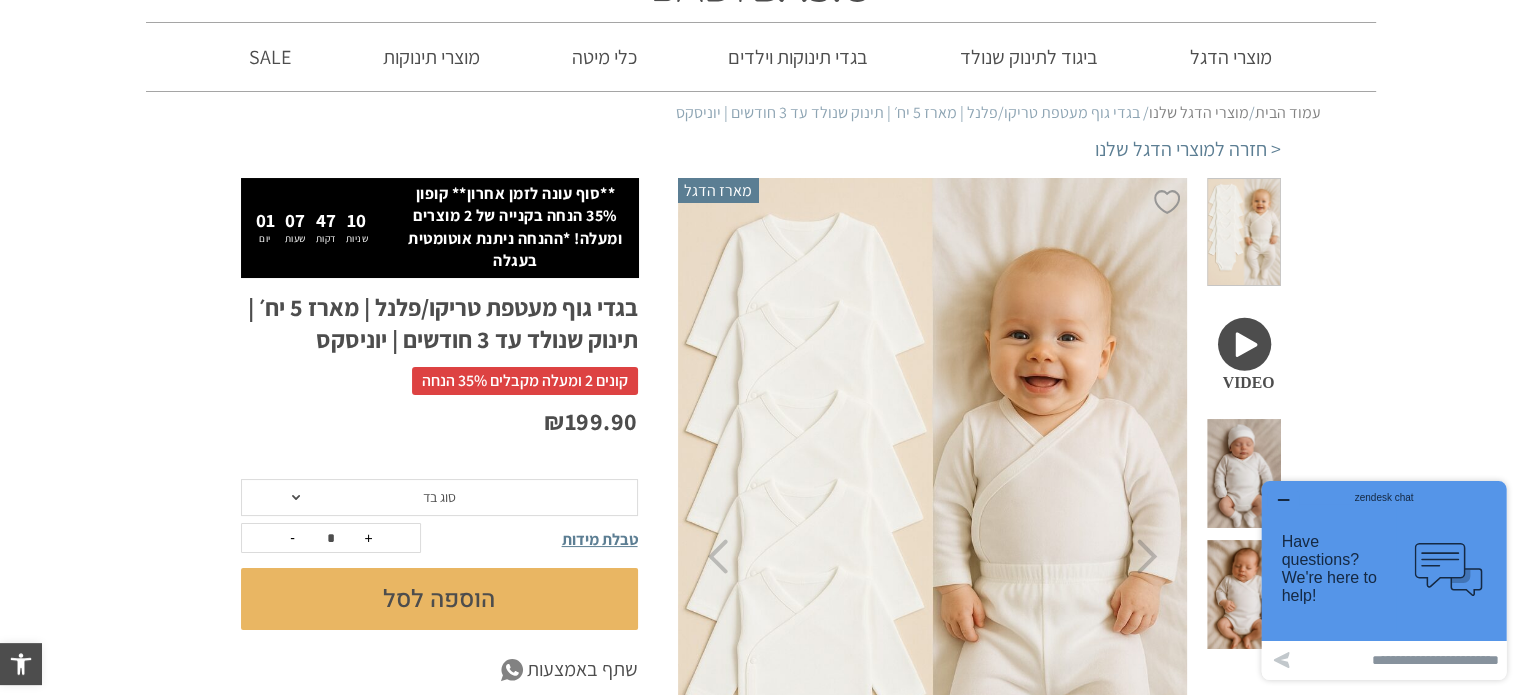 scroll, scrollTop: 0, scrollLeft: 0, axis: both 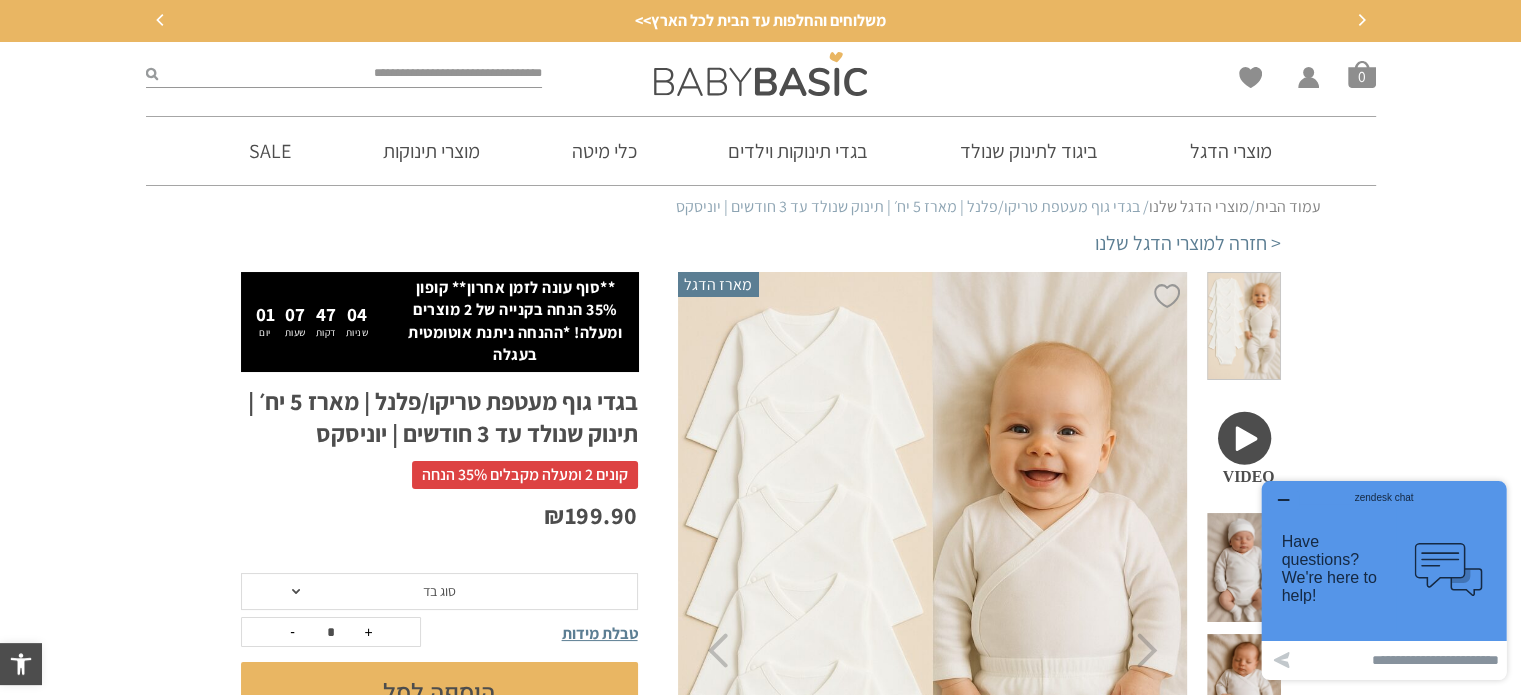 drag, startPoint x: 1287, startPoint y: 499, endPoint x: 2548, endPoint y: 972, distance: 1346.7925 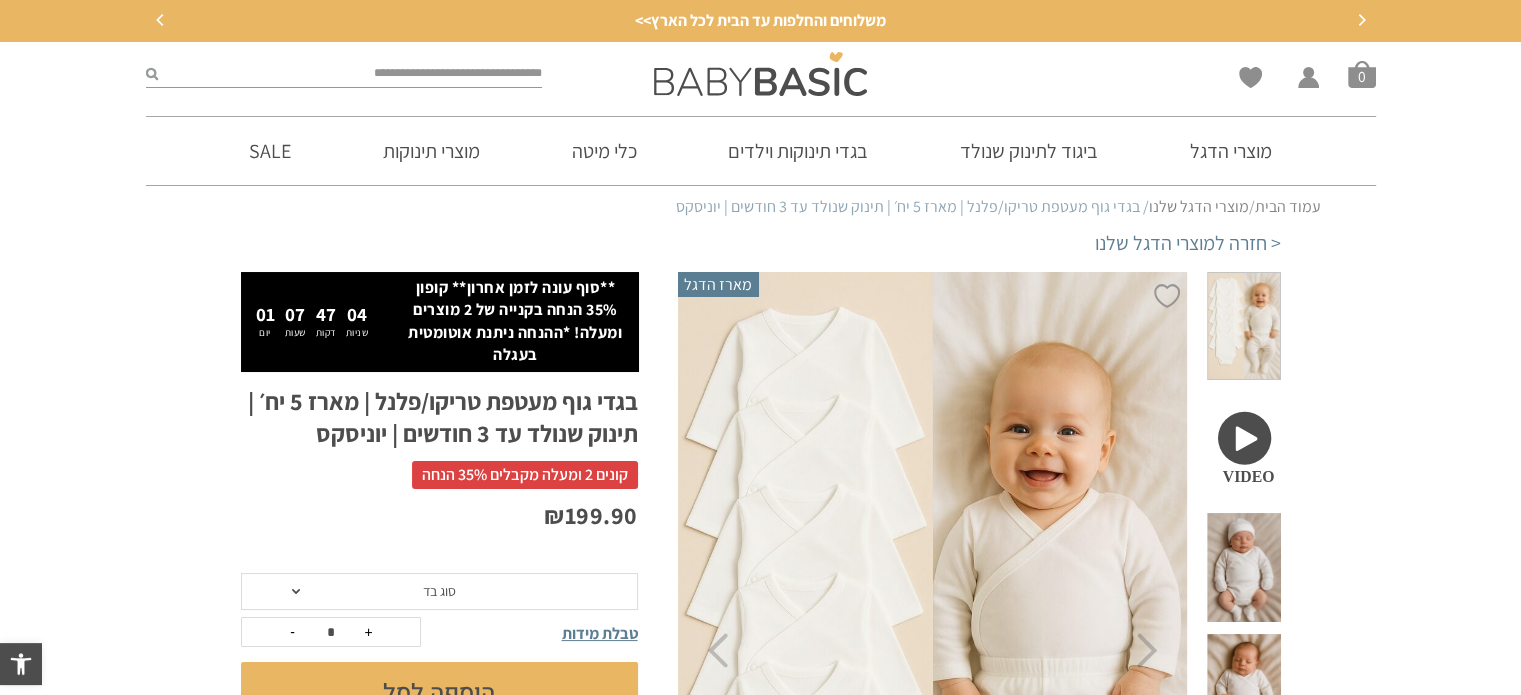 scroll, scrollTop: 0, scrollLeft: 0, axis: both 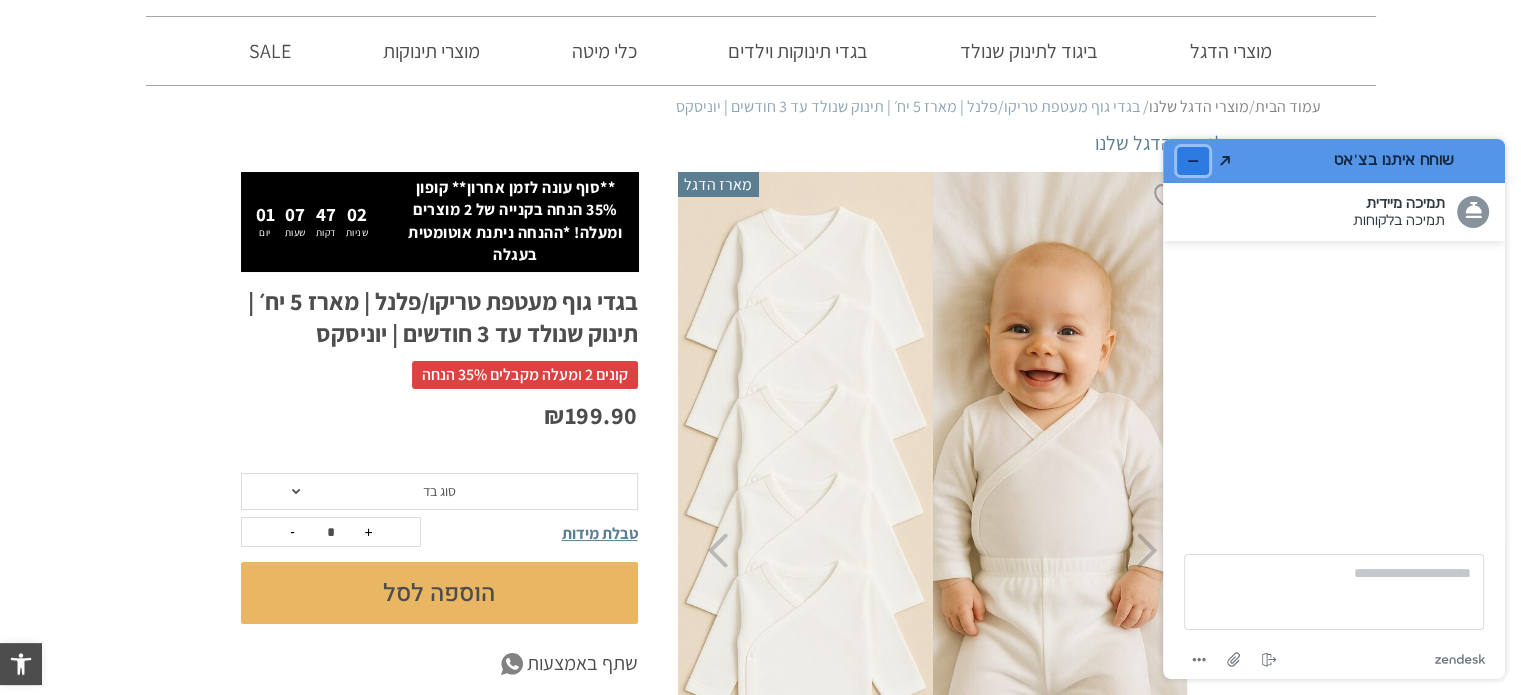 click at bounding box center [1193, 161] 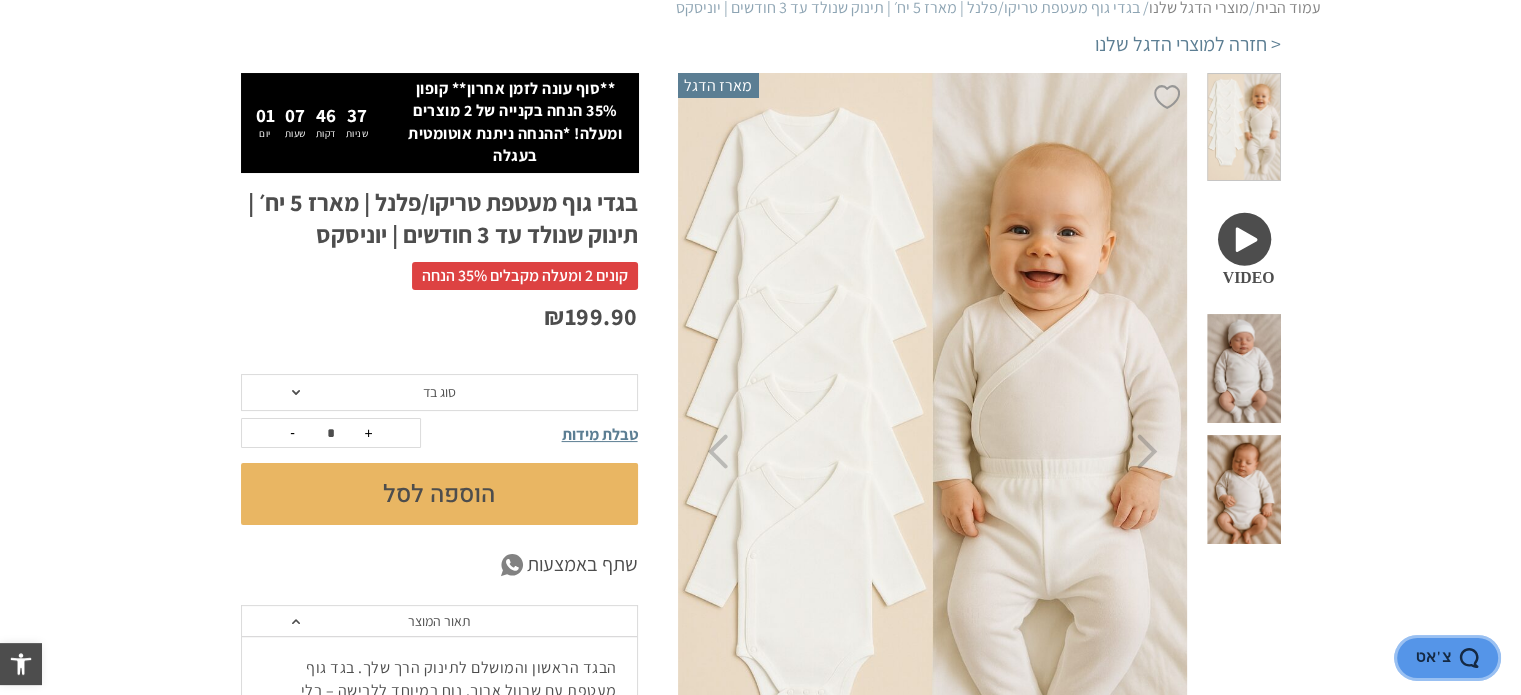 scroll, scrollTop: 200, scrollLeft: 0, axis: vertical 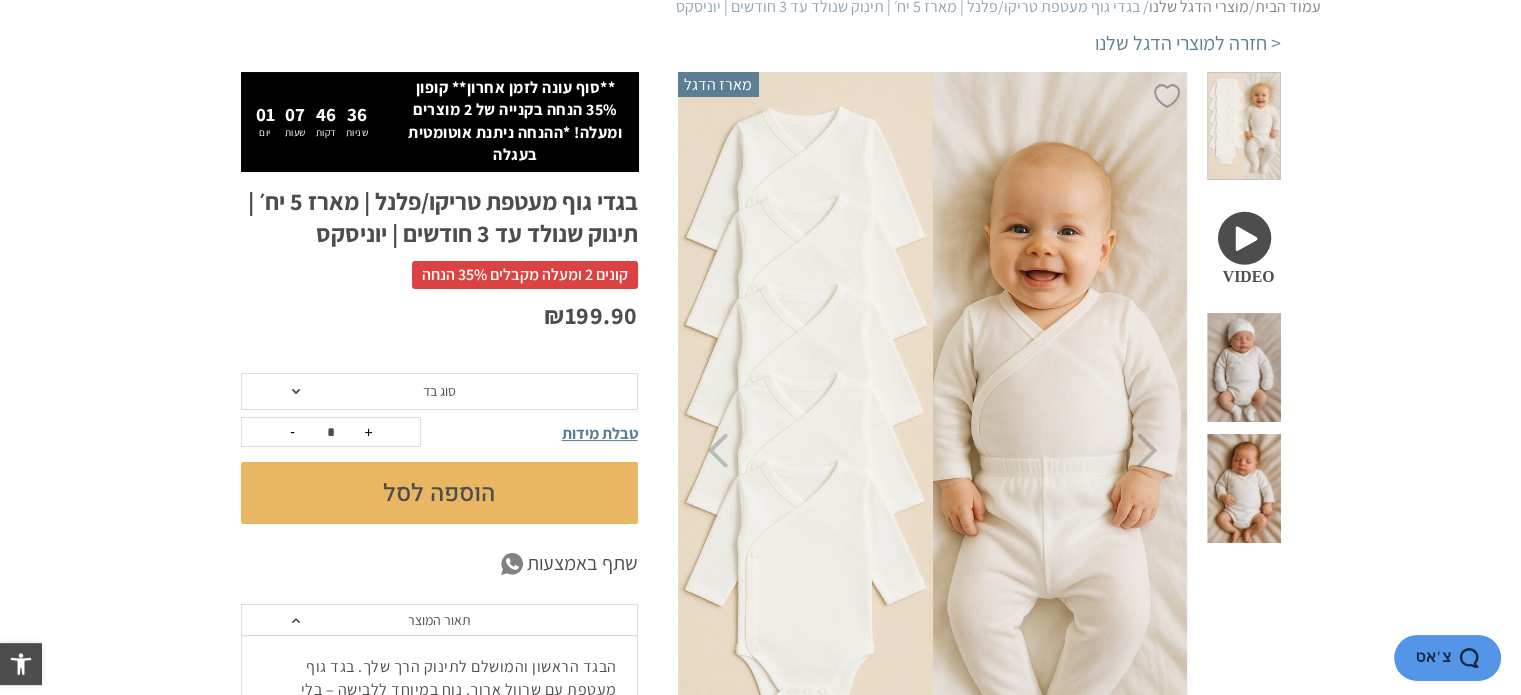 click on "+" at bounding box center [369, 432] 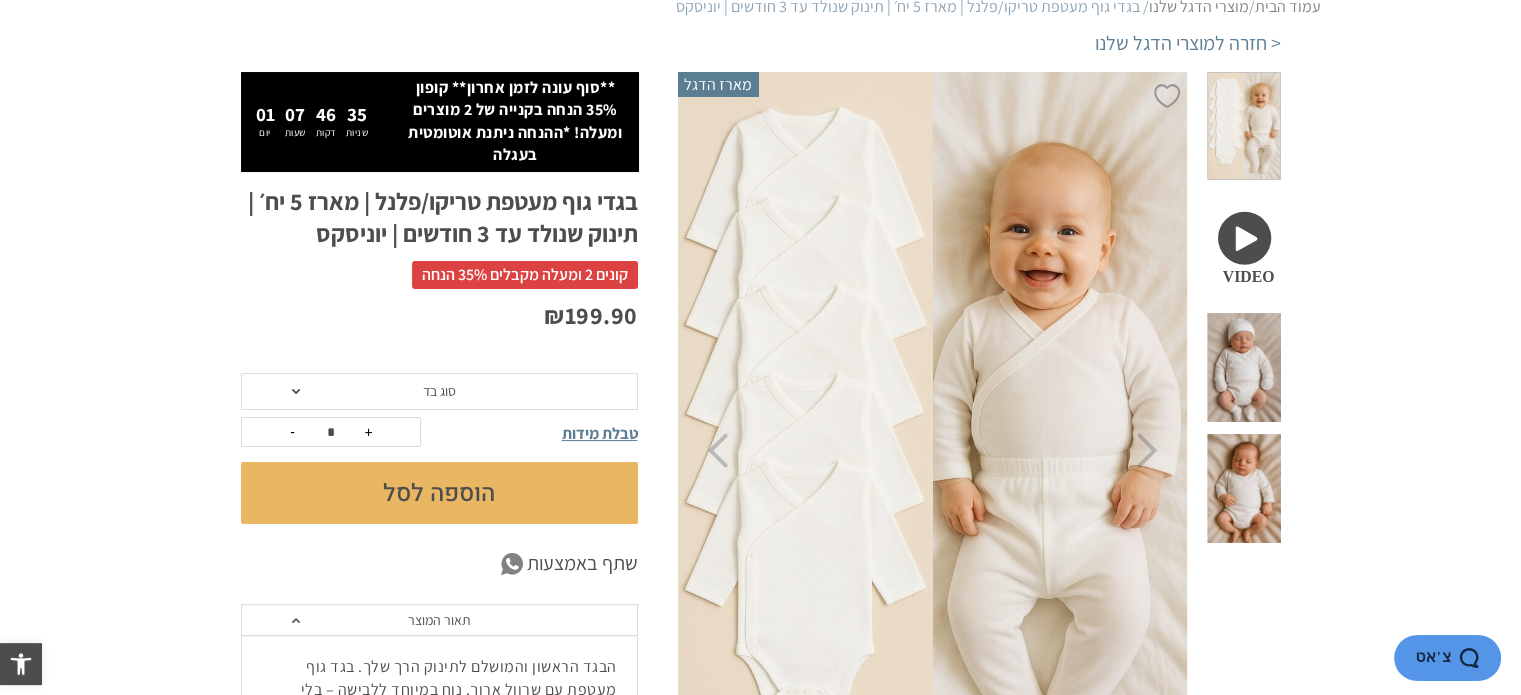click on "-" at bounding box center (293, 432) 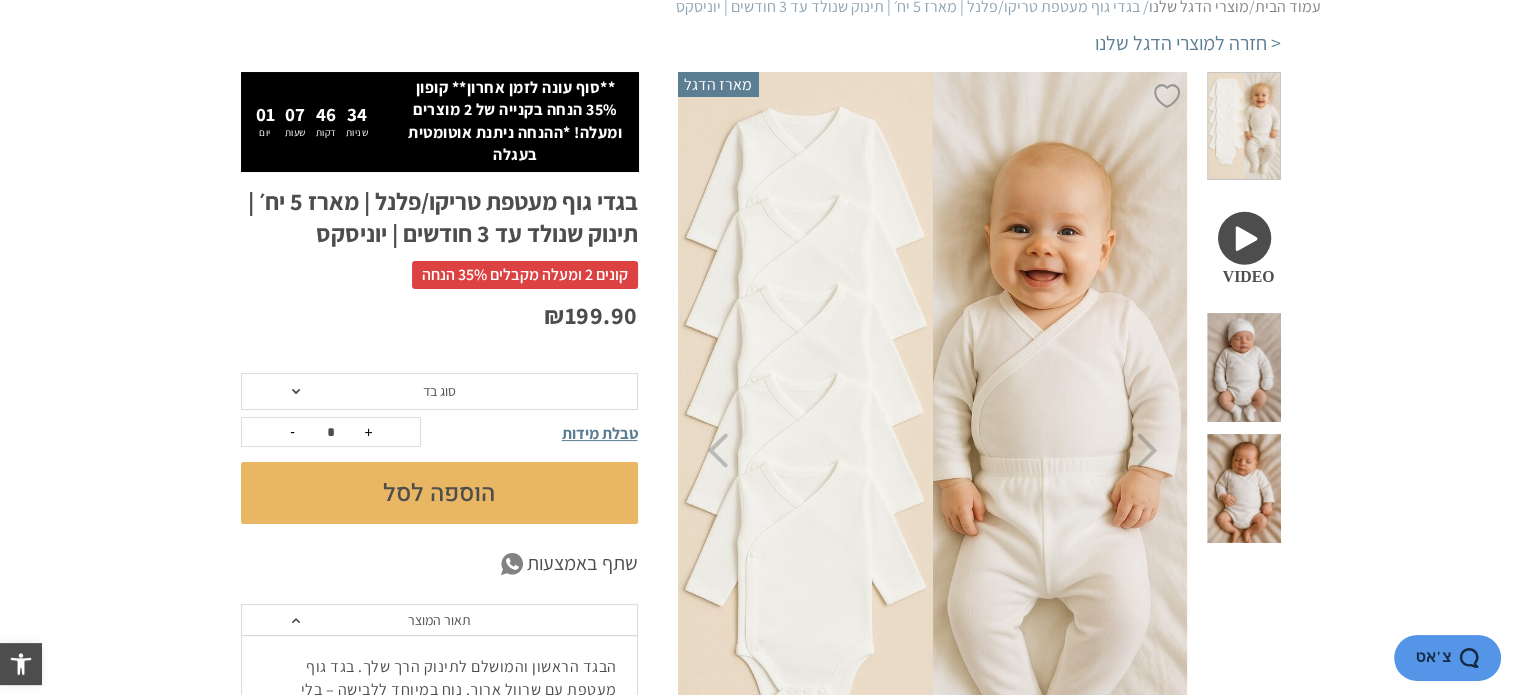 click on "הוספה לסל" at bounding box center (439, 493) 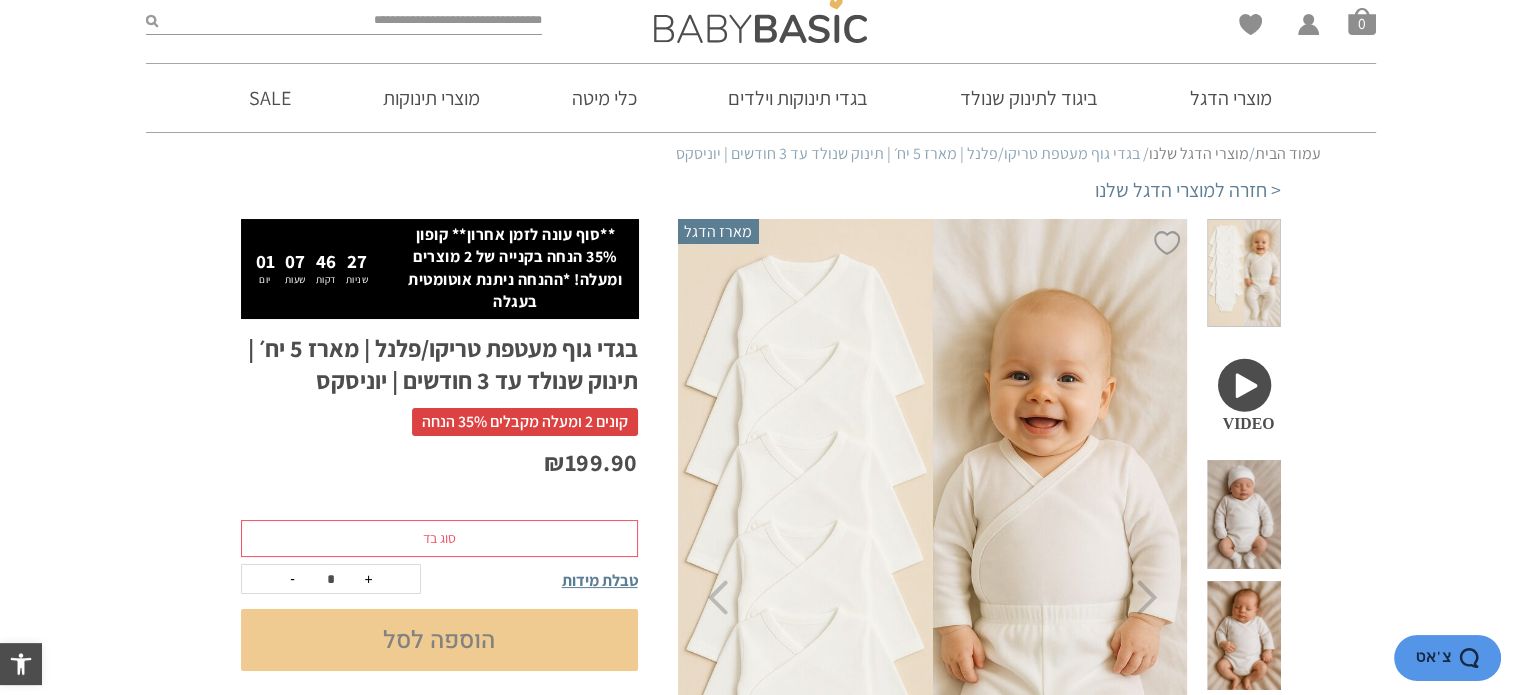 scroll, scrollTop: 100, scrollLeft: 0, axis: vertical 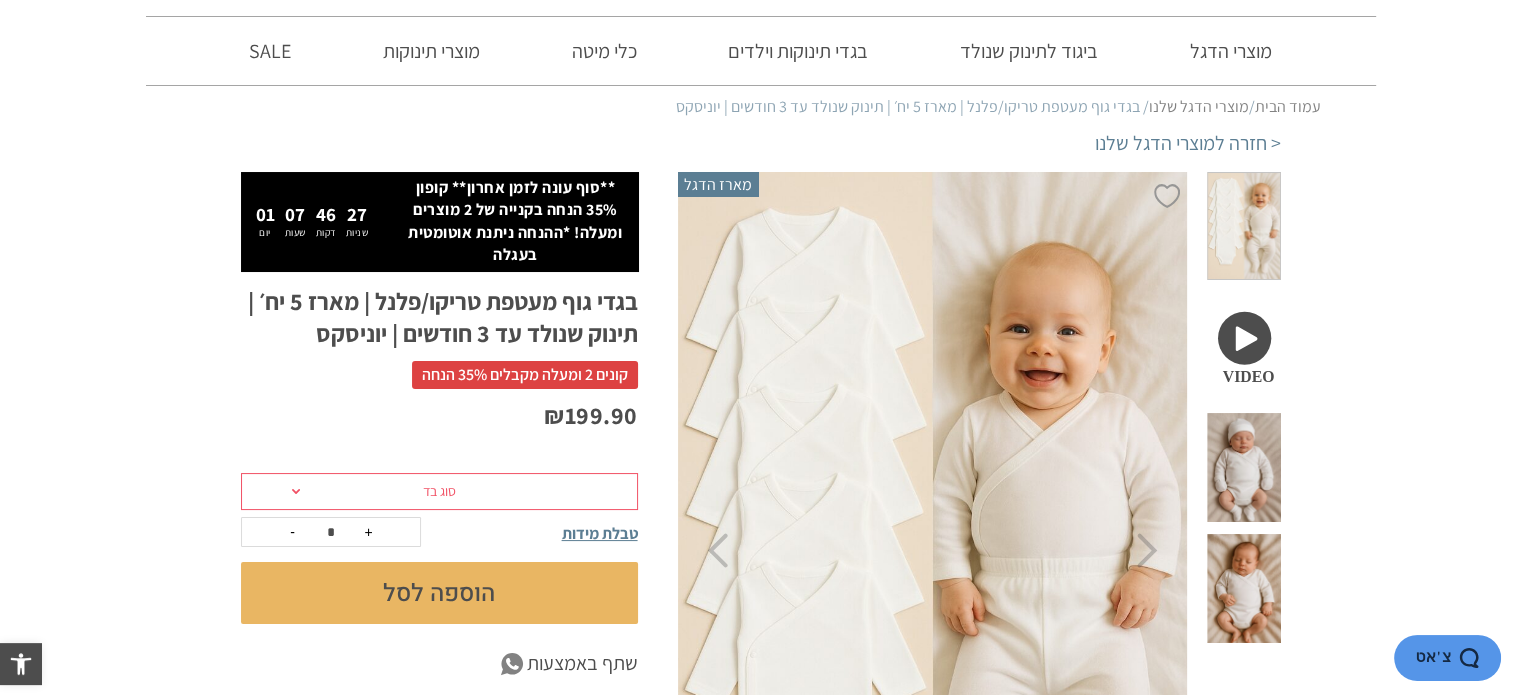 click on "סוג בד" at bounding box center (439, 492) 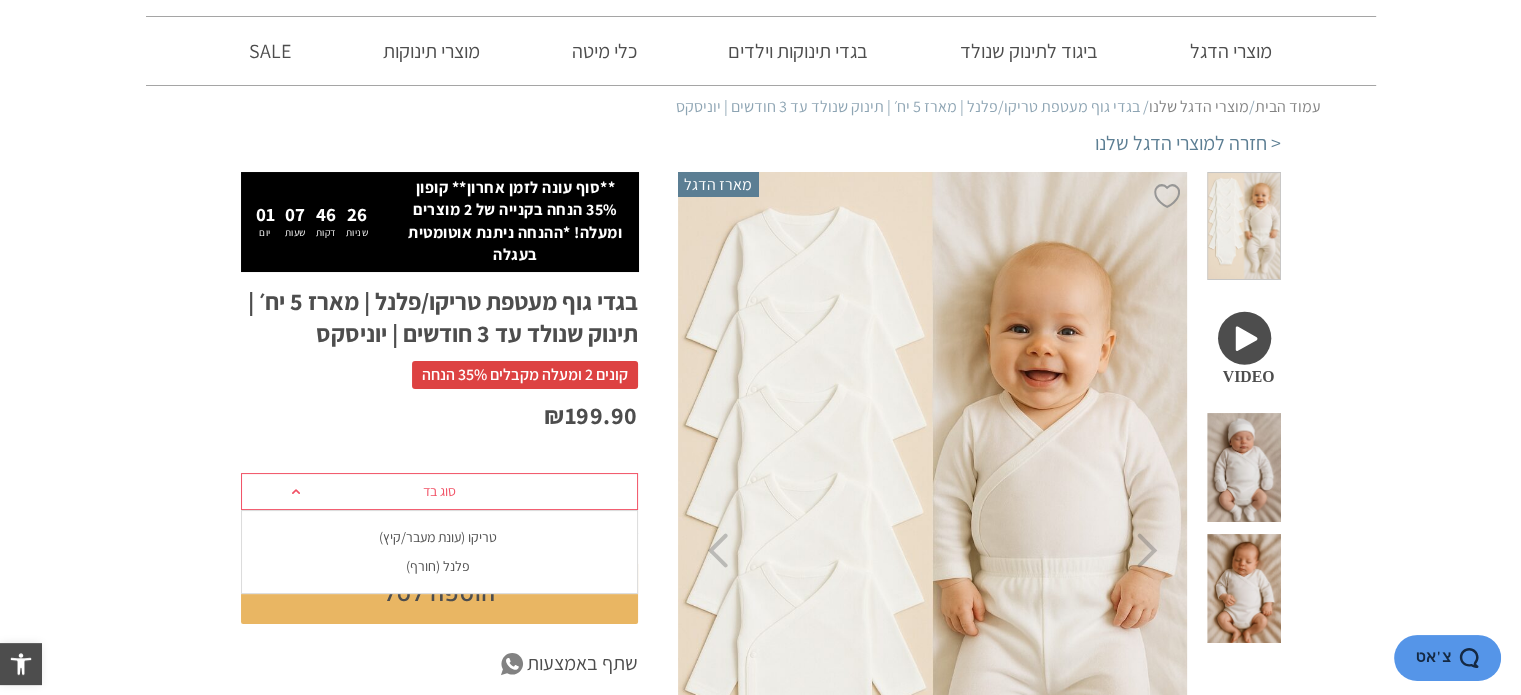 click on "פלנל (חורף)" at bounding box center (438, 566) 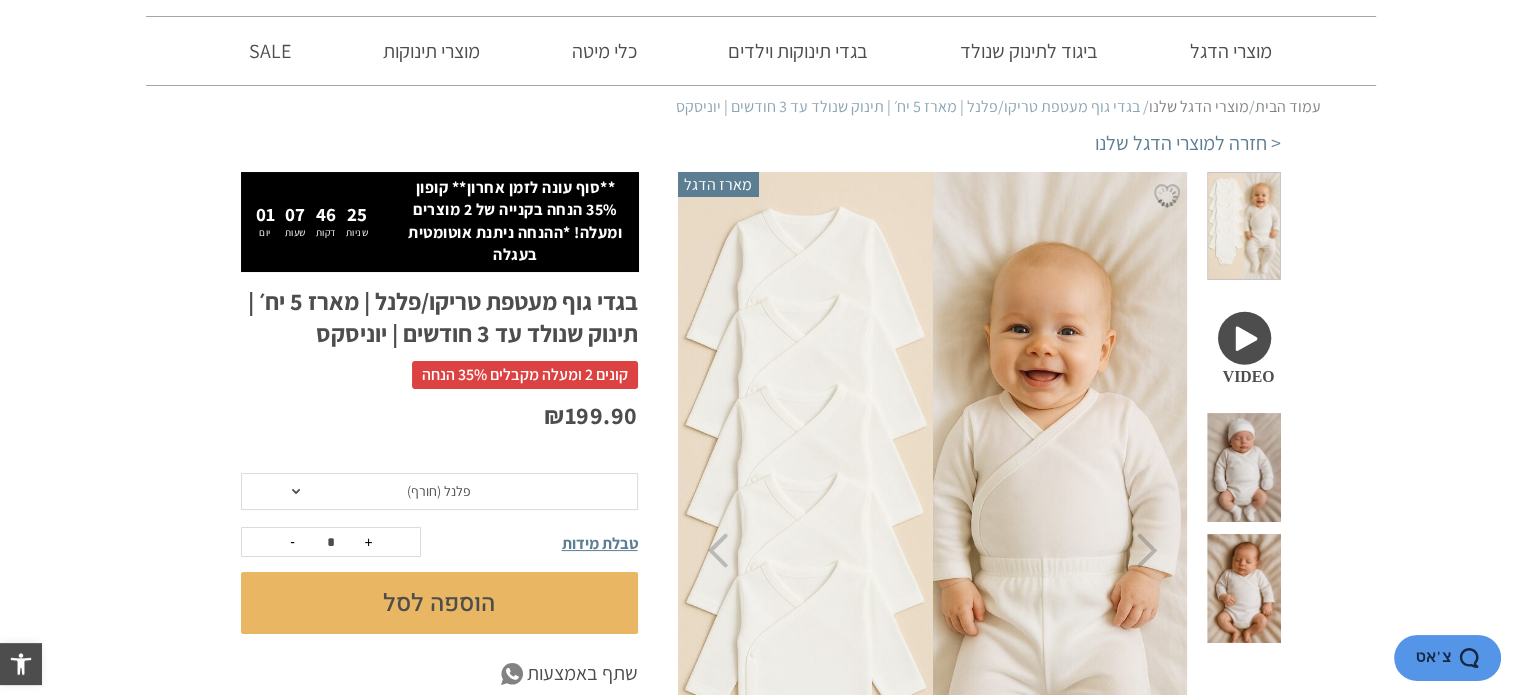 click on "הוספה לסל" at bounding box center [439, 603] 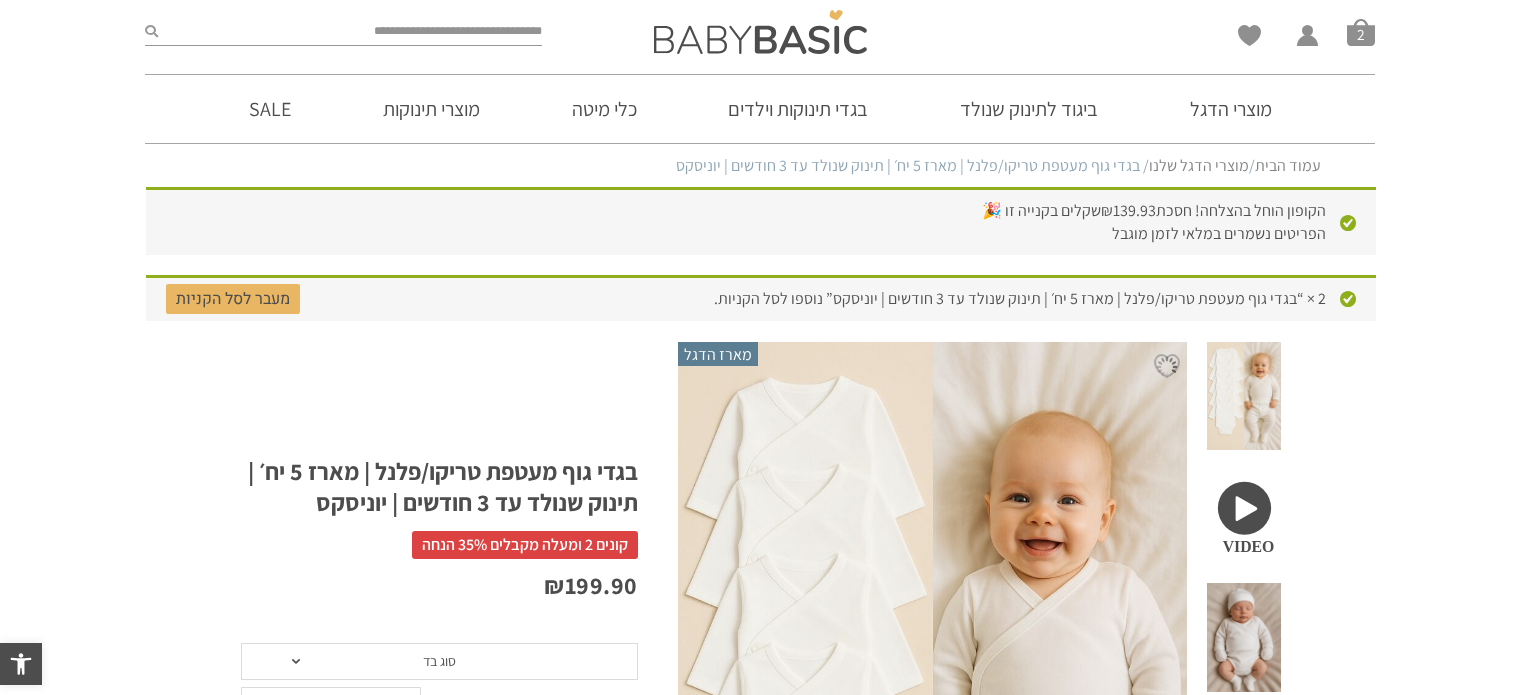 scroll, scrollTop: 261, scrollLeft: 0, axis: vertical 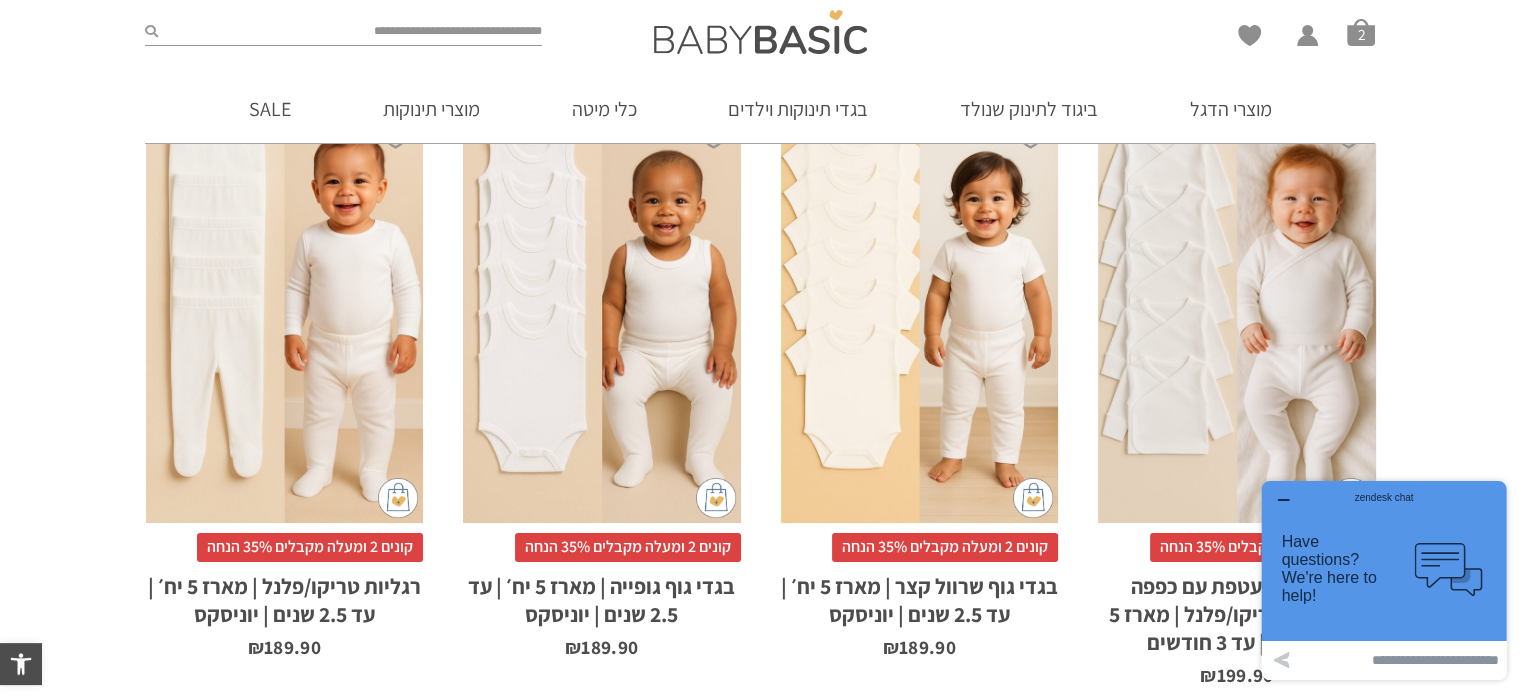 click on "x
בחירת מידה
0-3m
3-6m
6-12m
12-18m
18-24m
24-30m
בחירת סוג בד
טריקו (עונת מעבר/קיץ)" at bounding box center (285, 315) 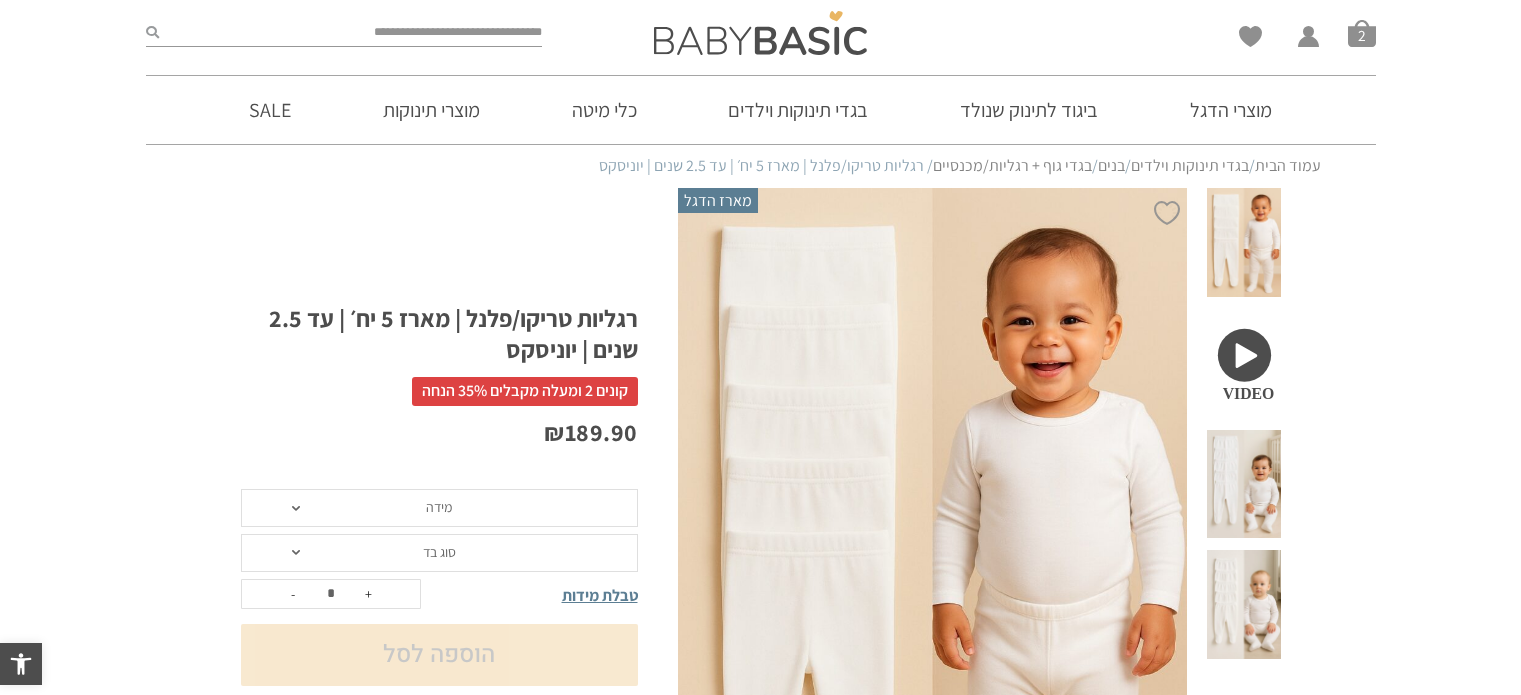 scroll, scrollTop: 0, scrollLeft: 0, axis: both 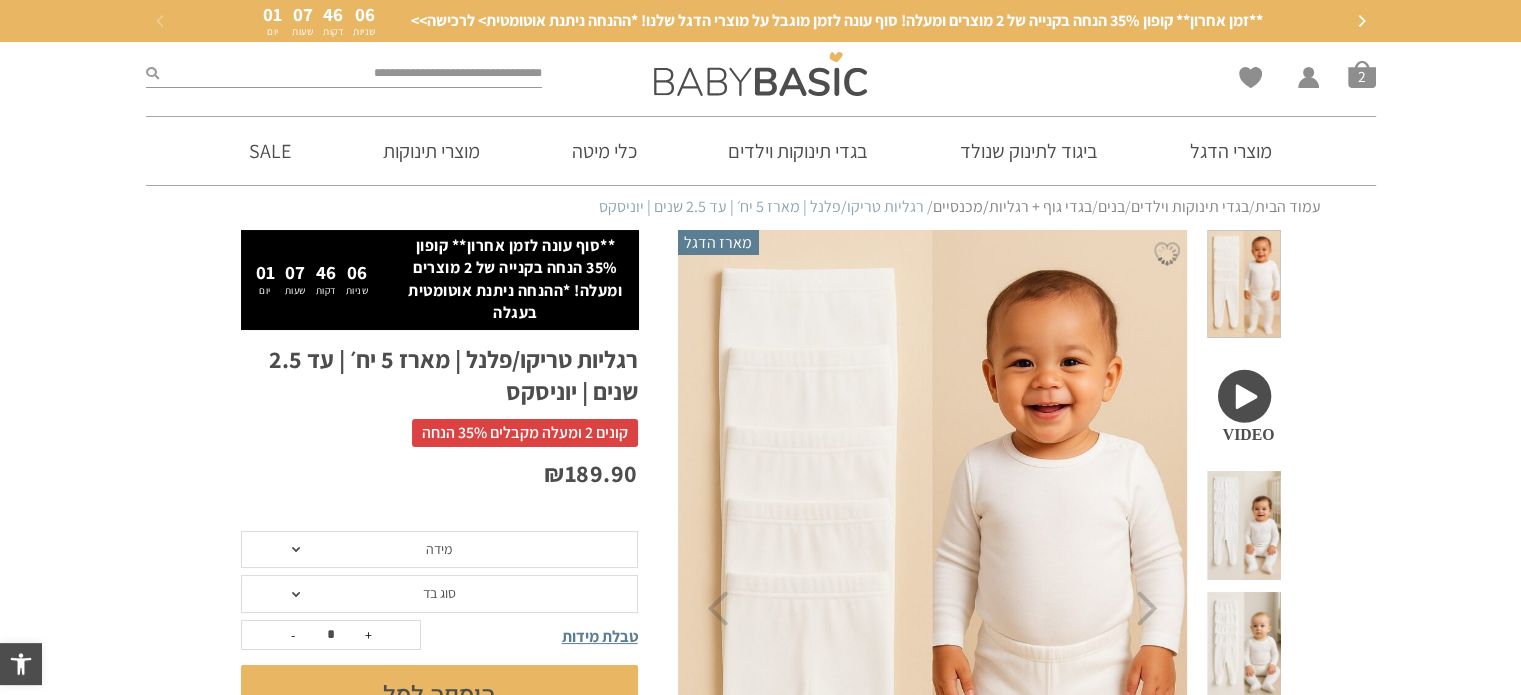 click on "מידה" at bounding box center [439, 550] 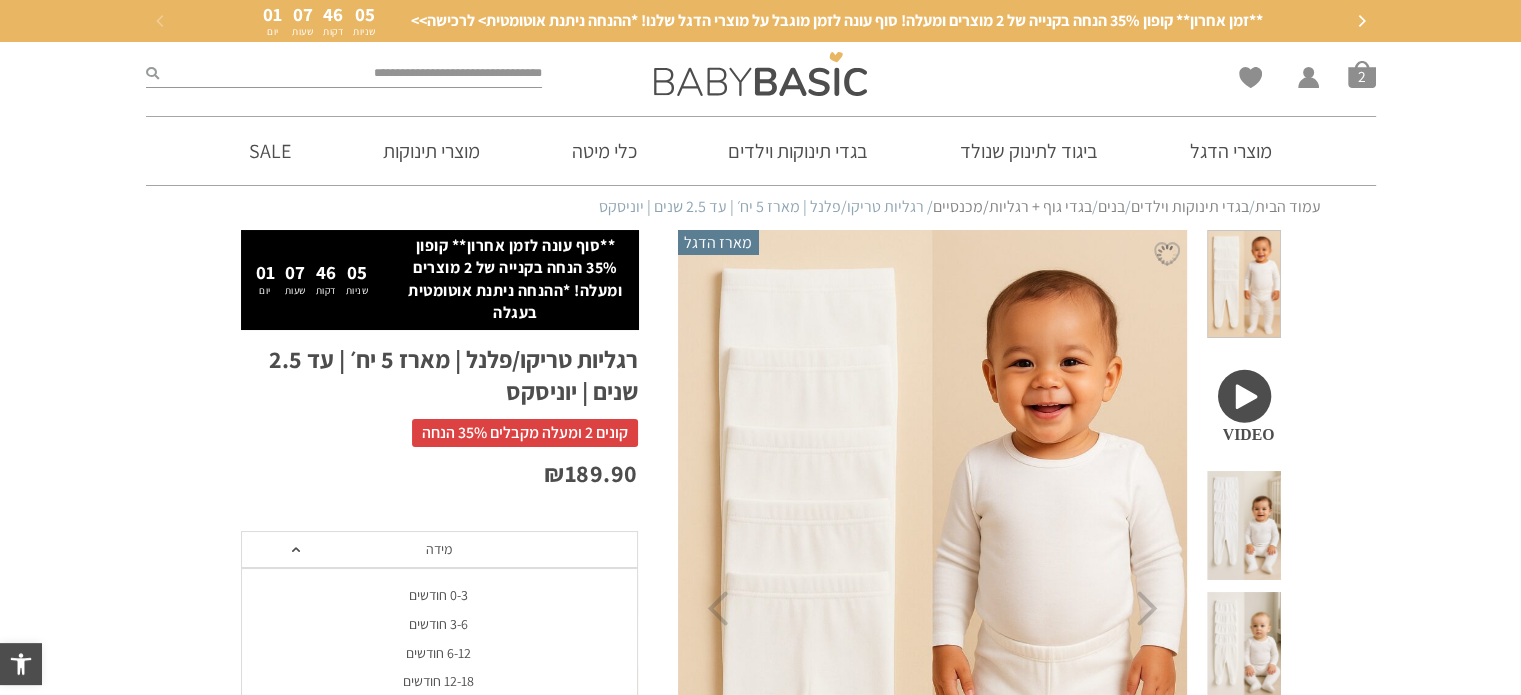 click on "0-3 חודשים" at bounding box center (438, 595) 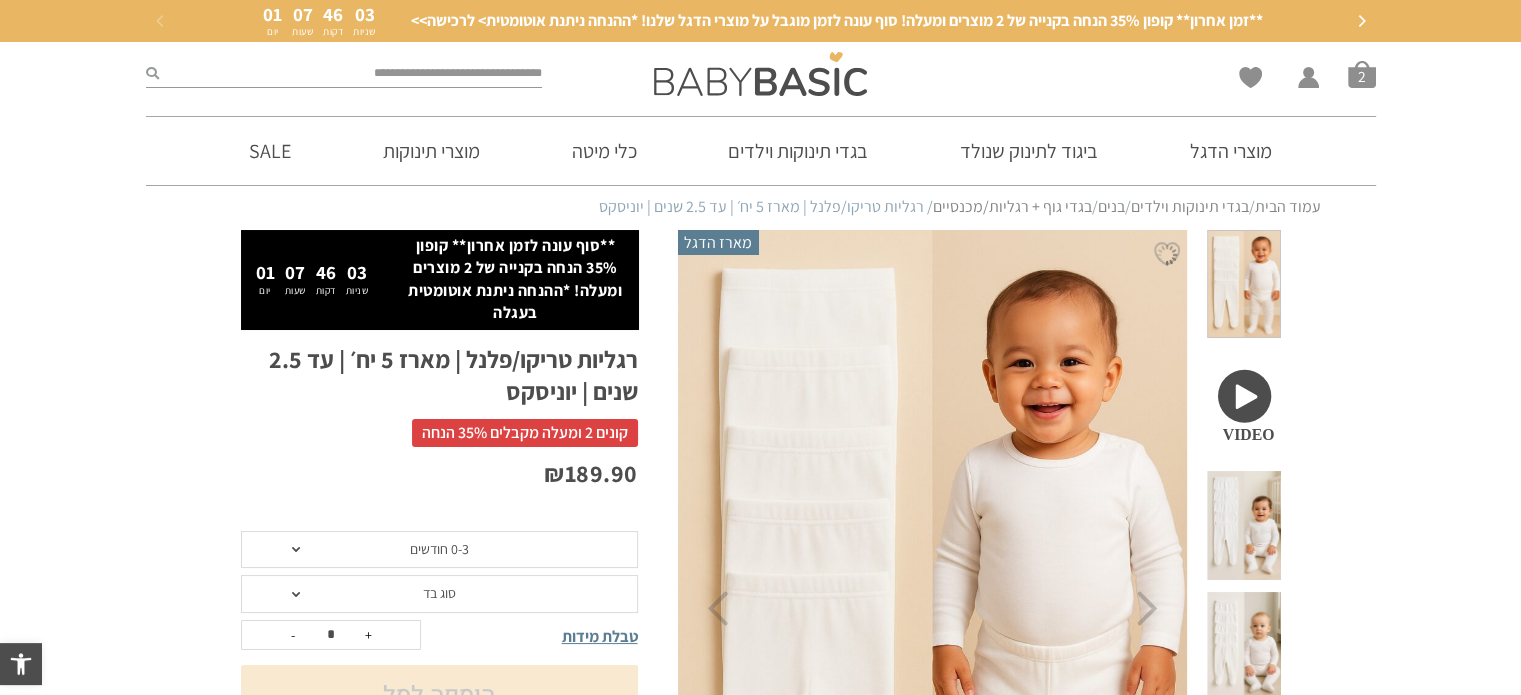click on "סוג בד" at bounding box center (439, 593) 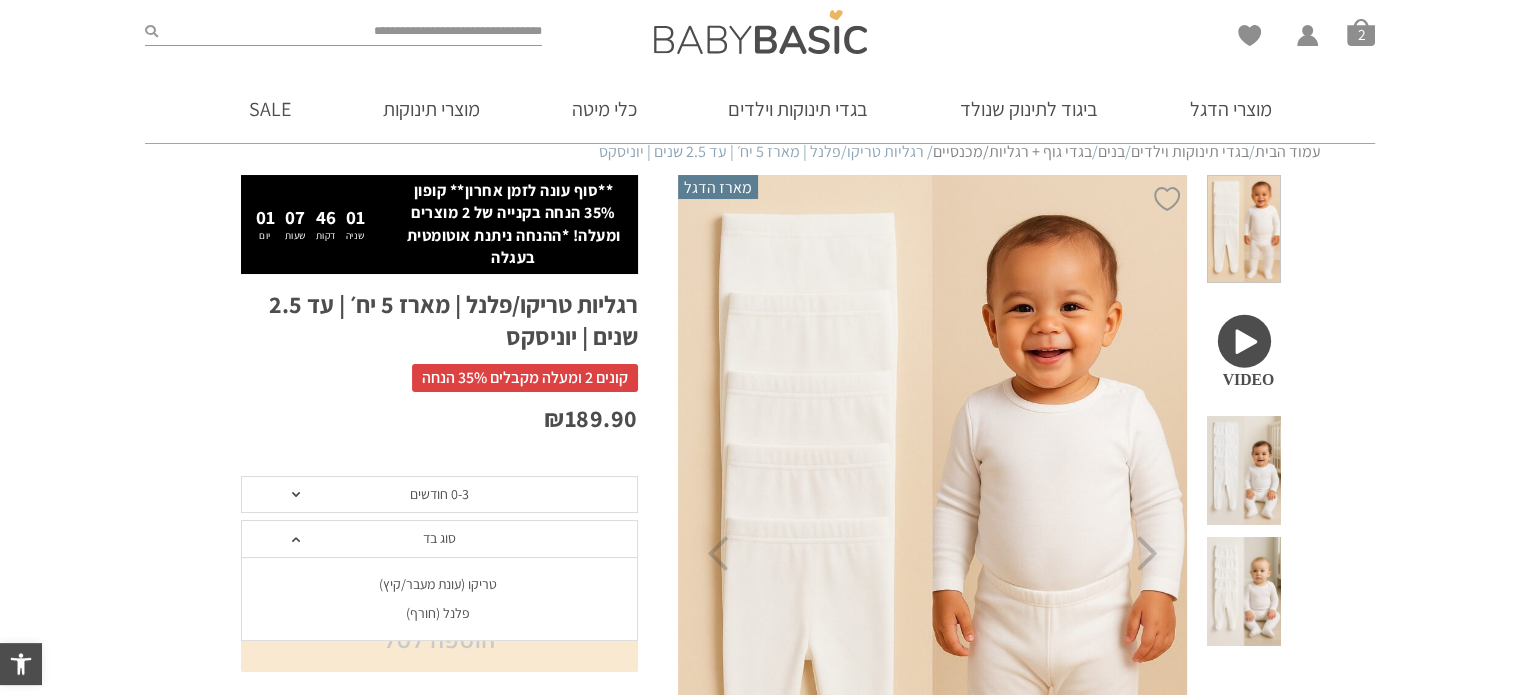 scroll, scrollTop: 100, scrollLeft: 0, axis: vertical 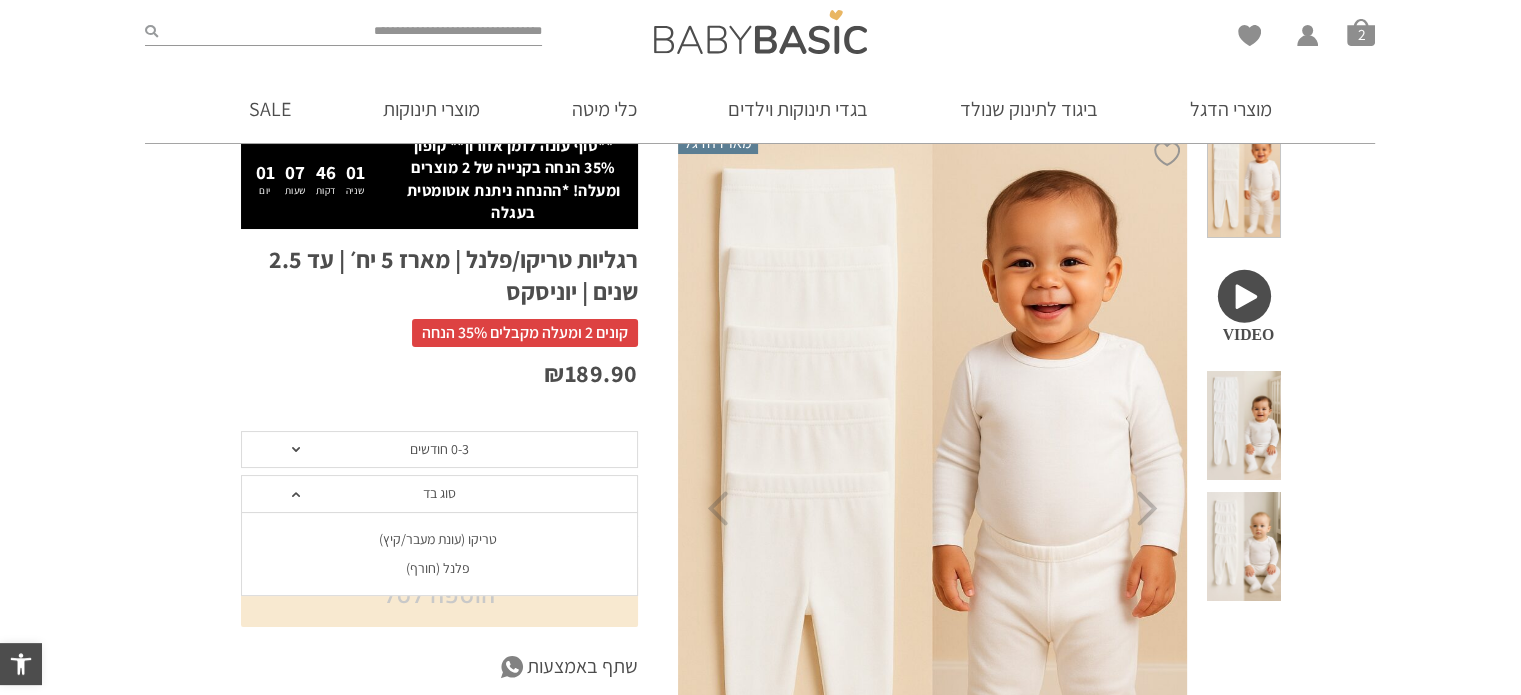 click on "פלנל (חורף)" at bounding box center (438, 568) 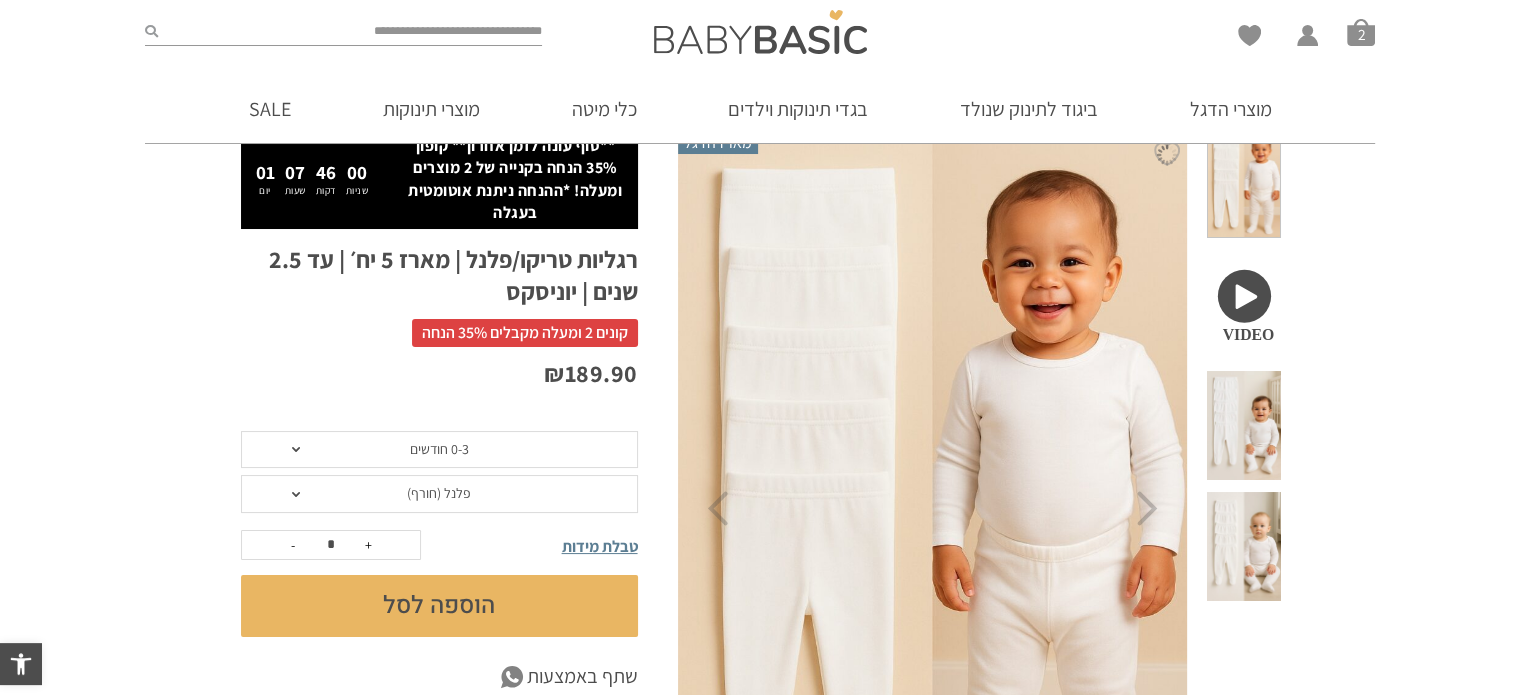 click on "הוספה לסל" at bounding box center [439, 606] 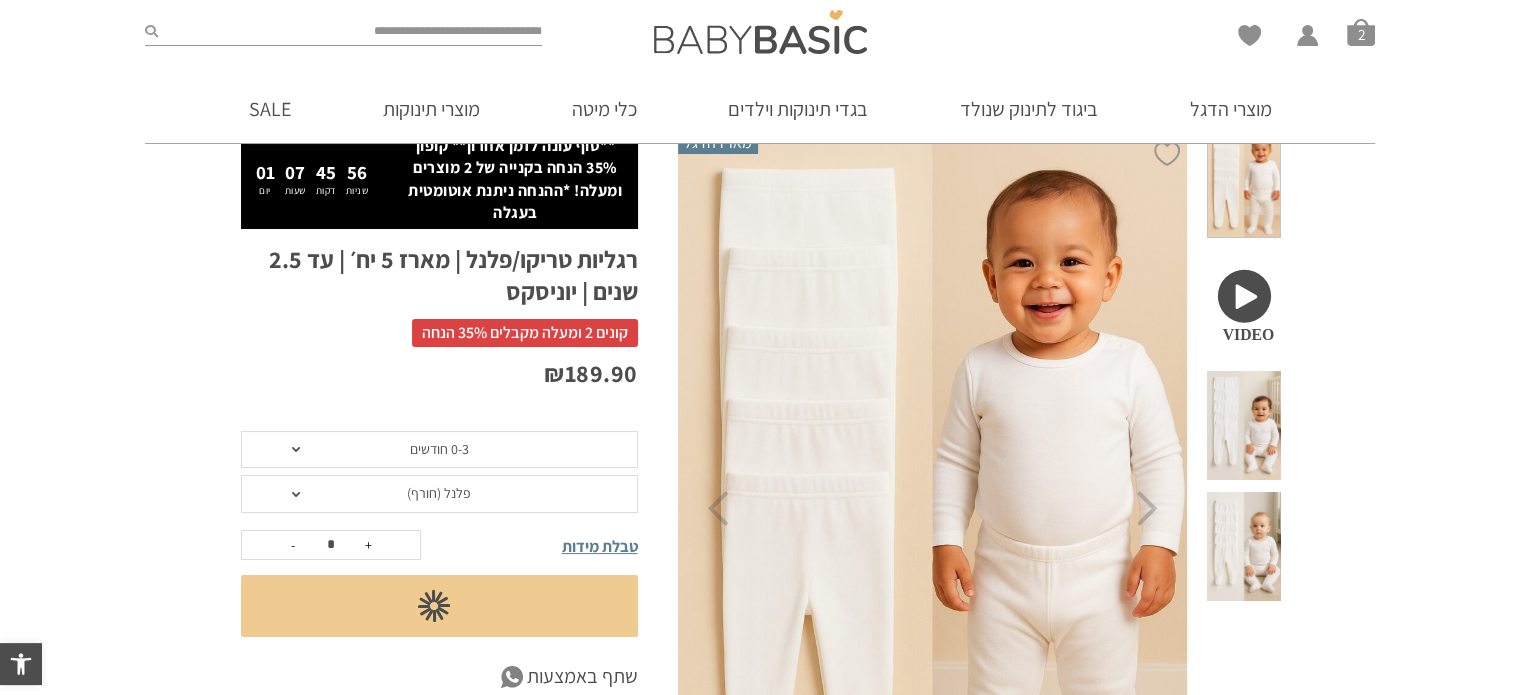 scroll, scrollTop: 0, scrollLeft: 0, axis: both 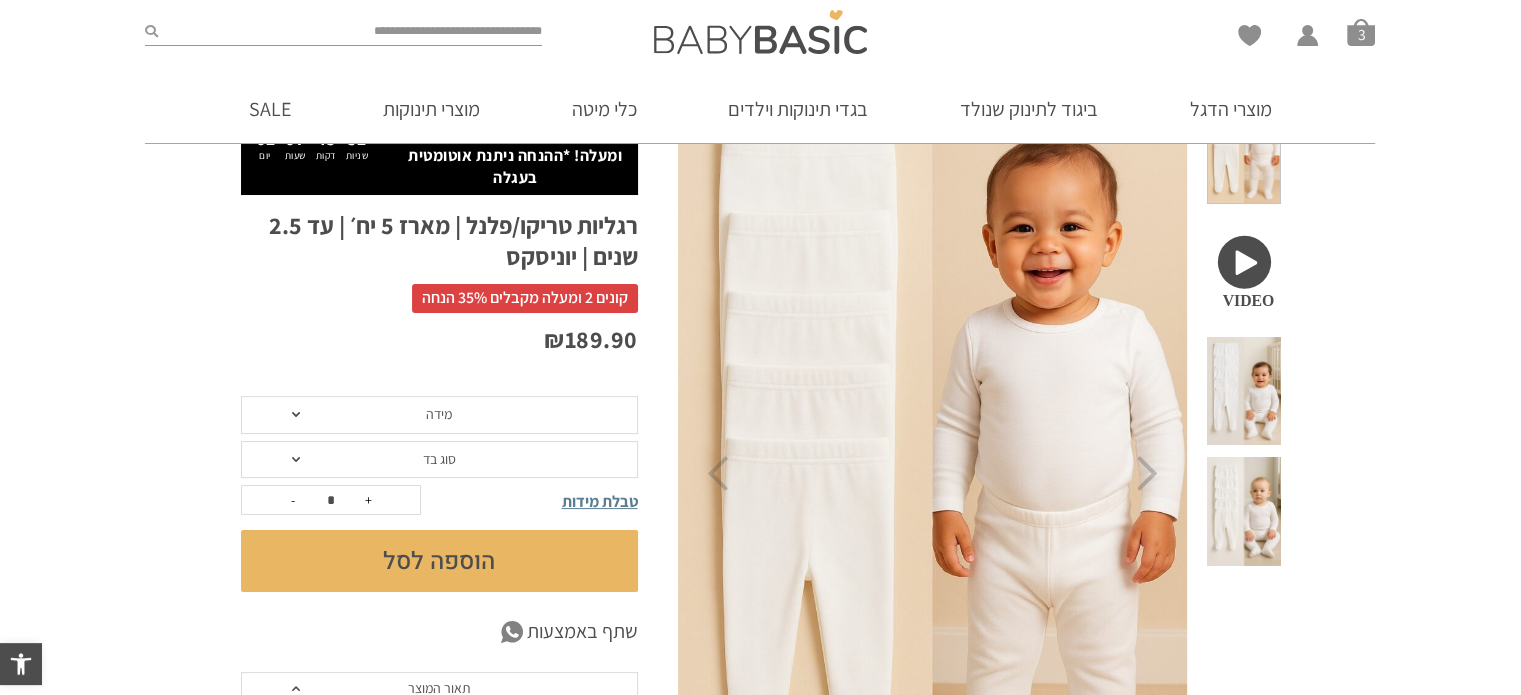 drag, startPoint x: 439, startPoint y: 408, endPoint x: 448, endPoint y: 420, distance: 15 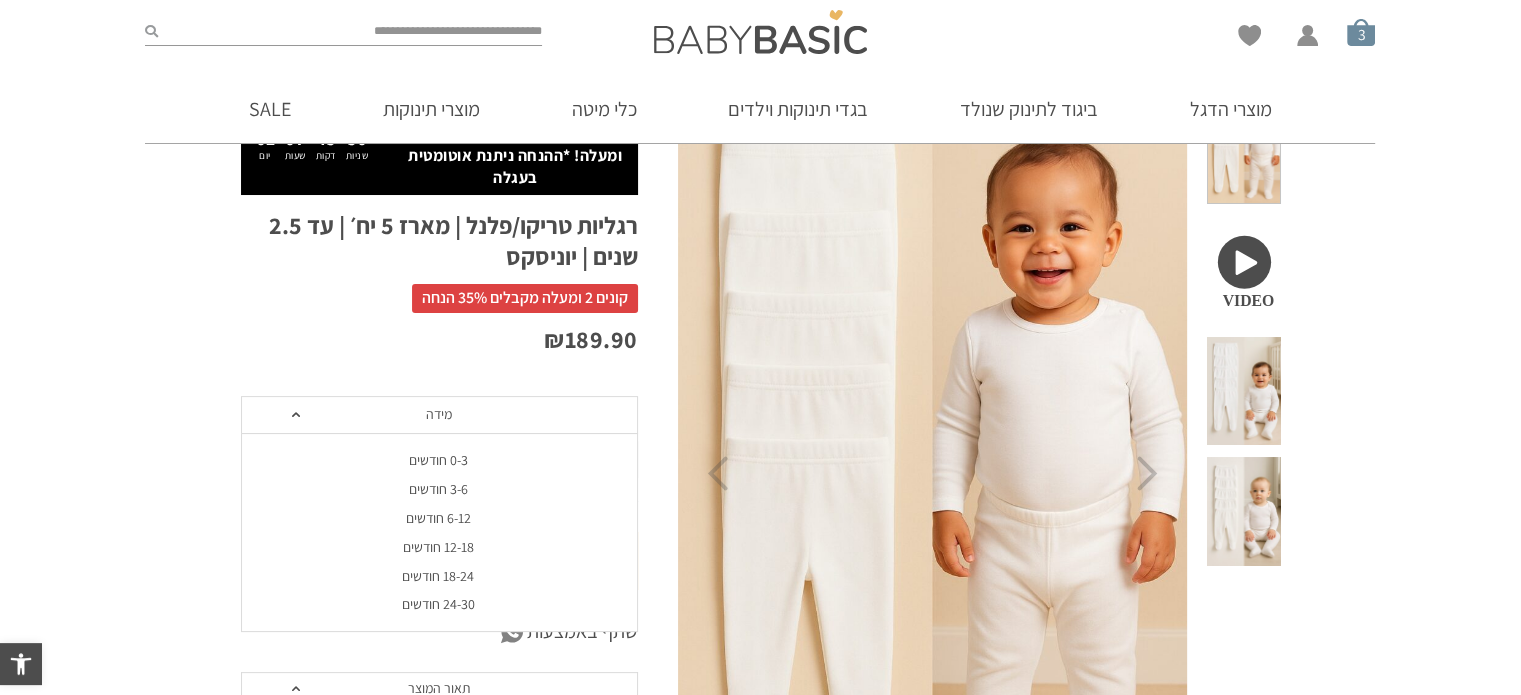 click on "סל קניות" at bounding box center [1361, 32] 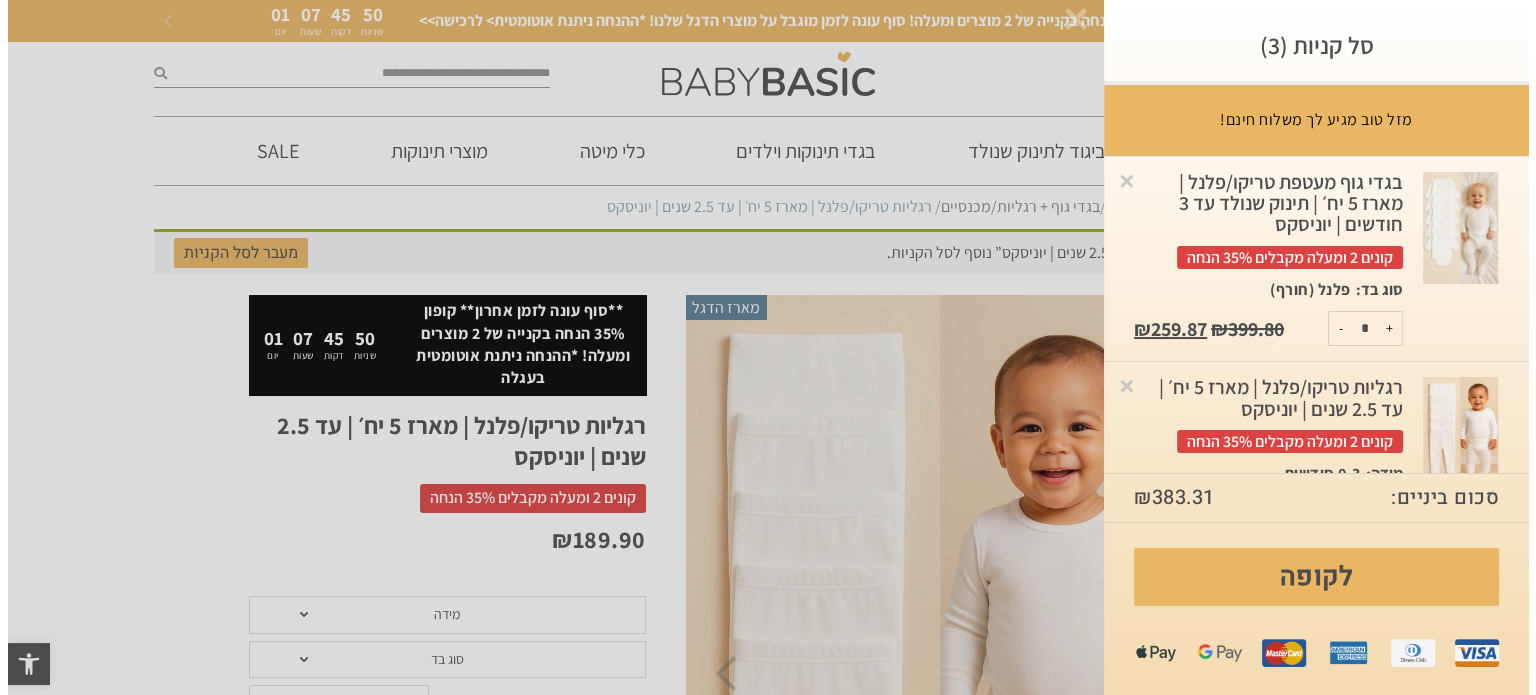 scroll, scrollTop: 0, scrollLeft: 0, axis: both 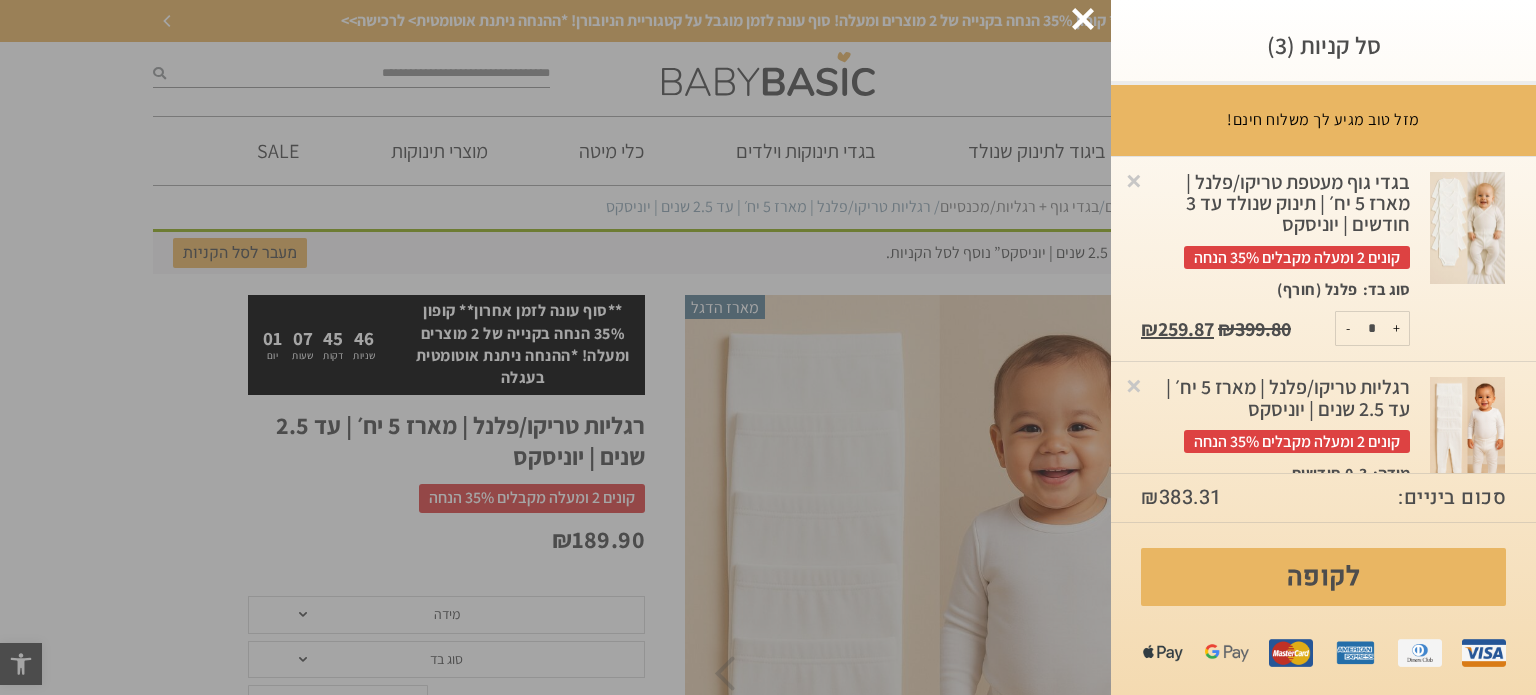 click on "בגדי גוף מעטפת טריקו/פלנל | מארז 5 יח׳ | תינוק שנולד עד 3 חודשים | יוניסקס קונים 2 ומעלה מקבלים 35% הנחה" at bounding box center (1275, 220) 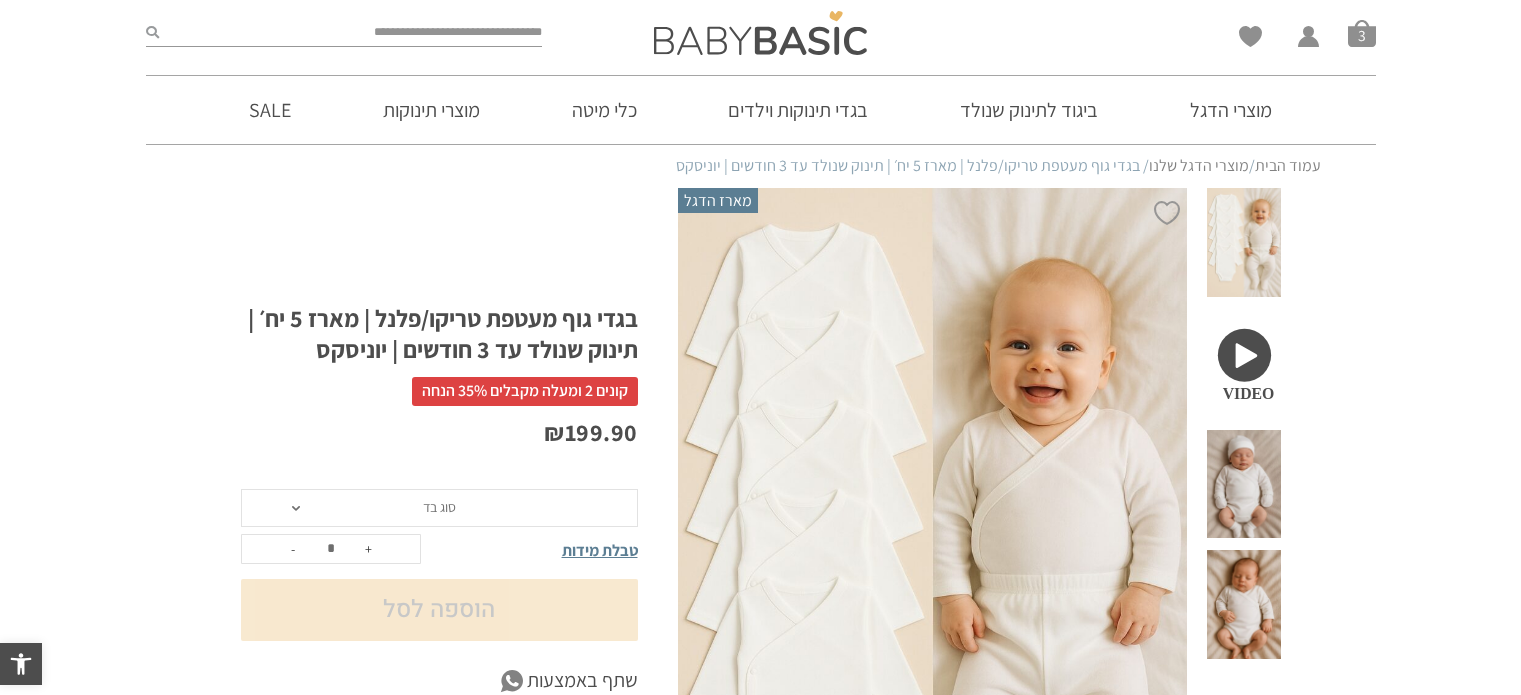 scroll, scrollTop: 0, scrollLeft: 0, axis: both 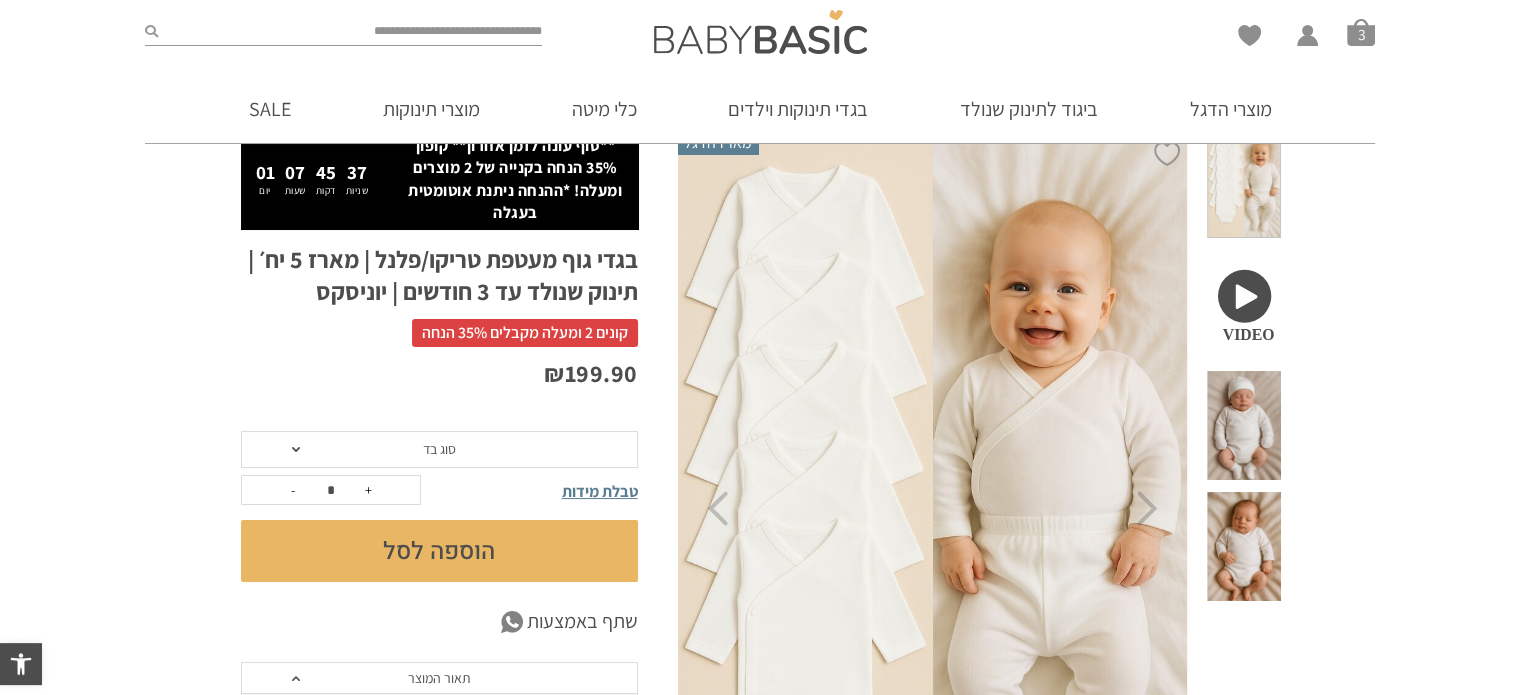 click on "סל קניות" at bounding box center (1361, 32) 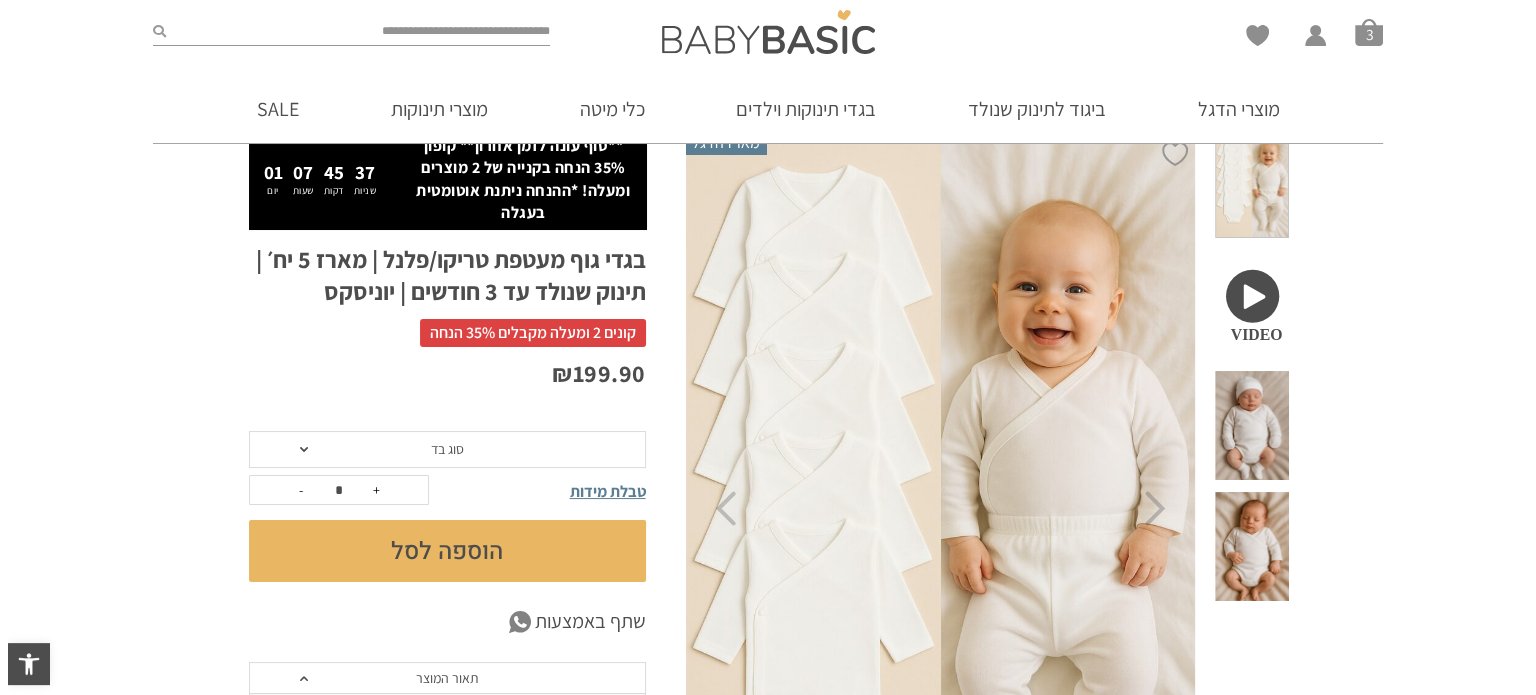 scroll, scrollTop: 0, scrollLeft: 0, axis: both 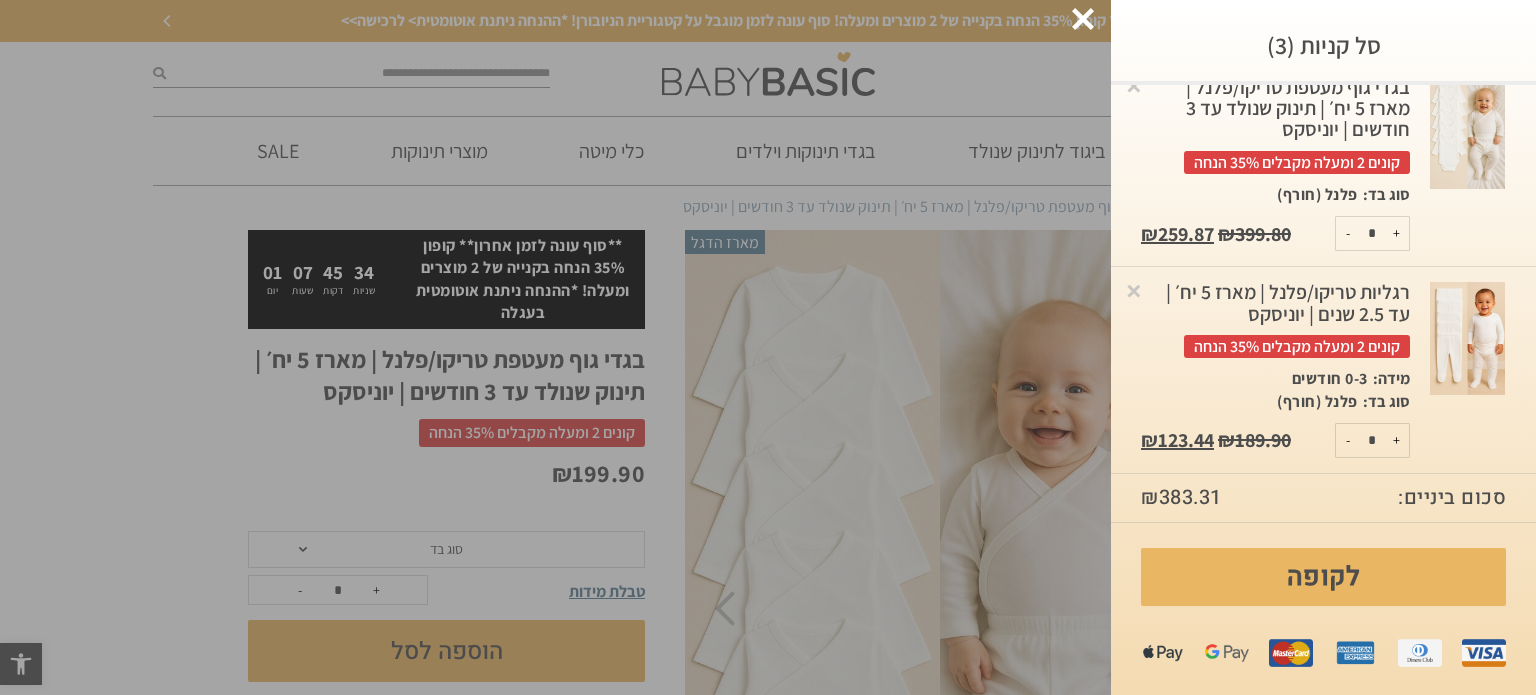 click on "+" at bounding box center [1396, 440] 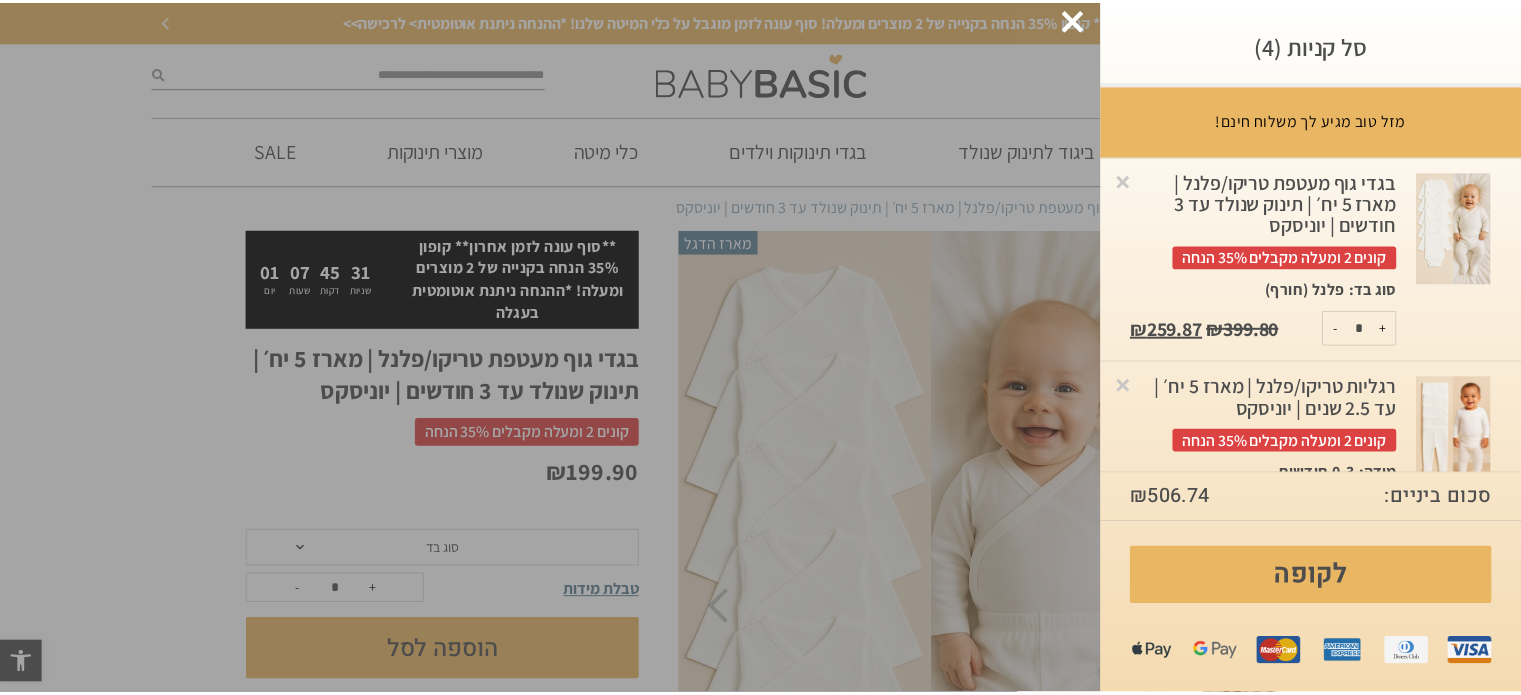 scroll, scrollTop: 95, scrollLeft: 0, axis: vertical 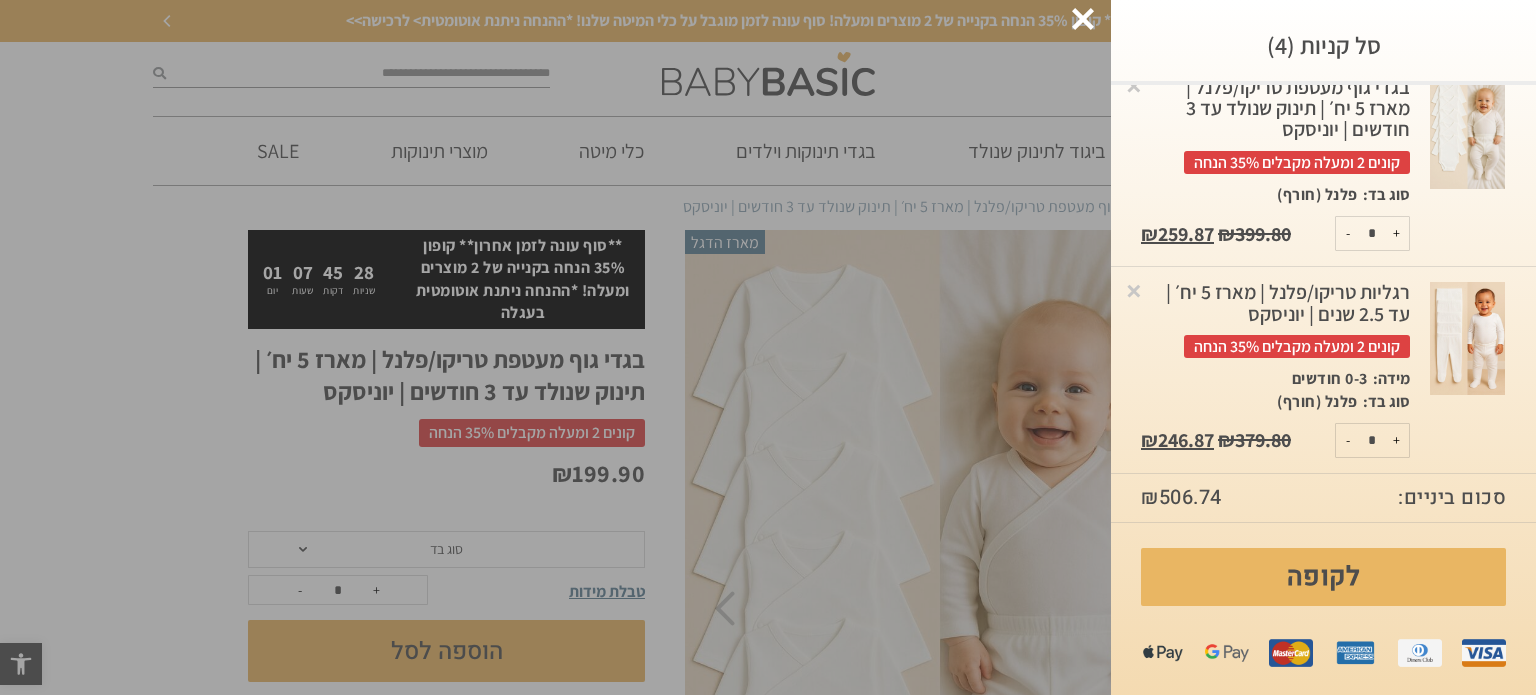 click at bounding box center [1083, 19] 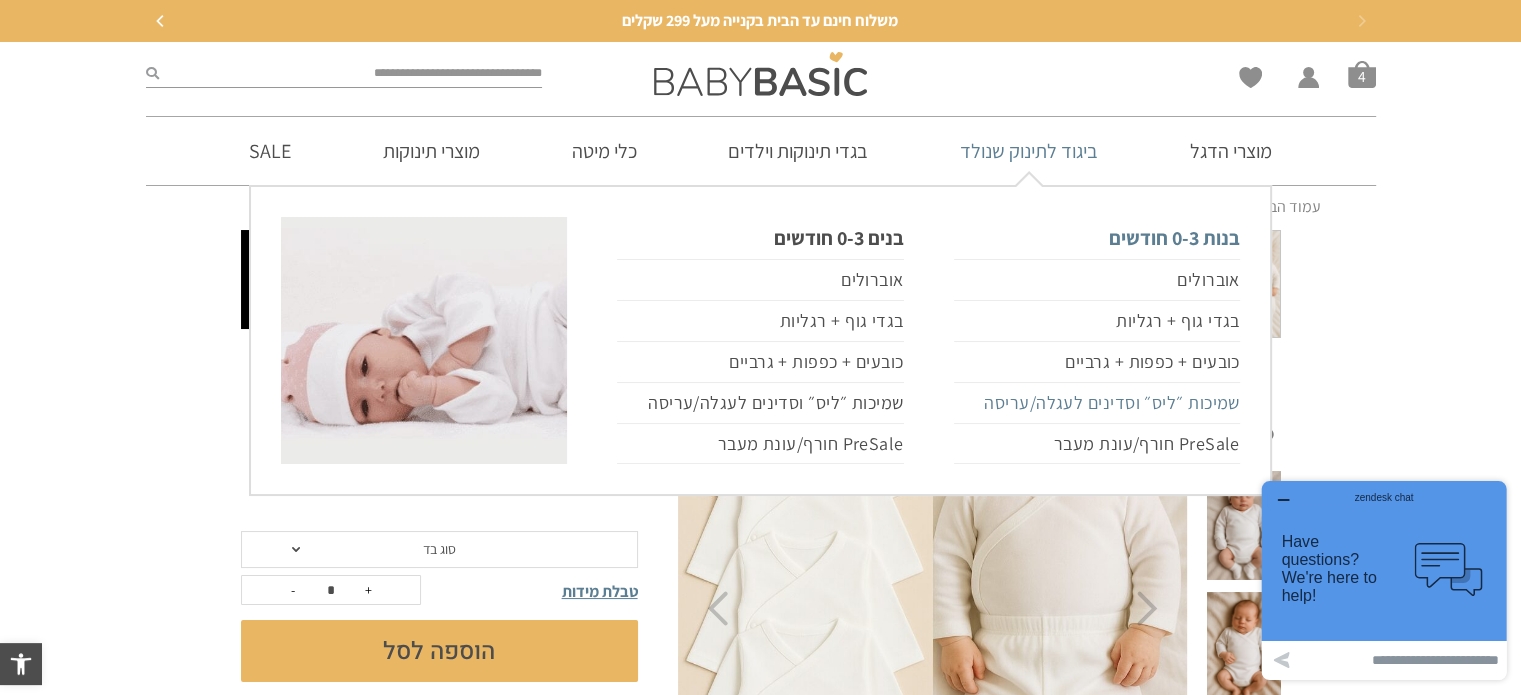 click on "שמיכות ״ליס״ וסדינים לעגלה/עריסה" at bounding box center (1097, 403) 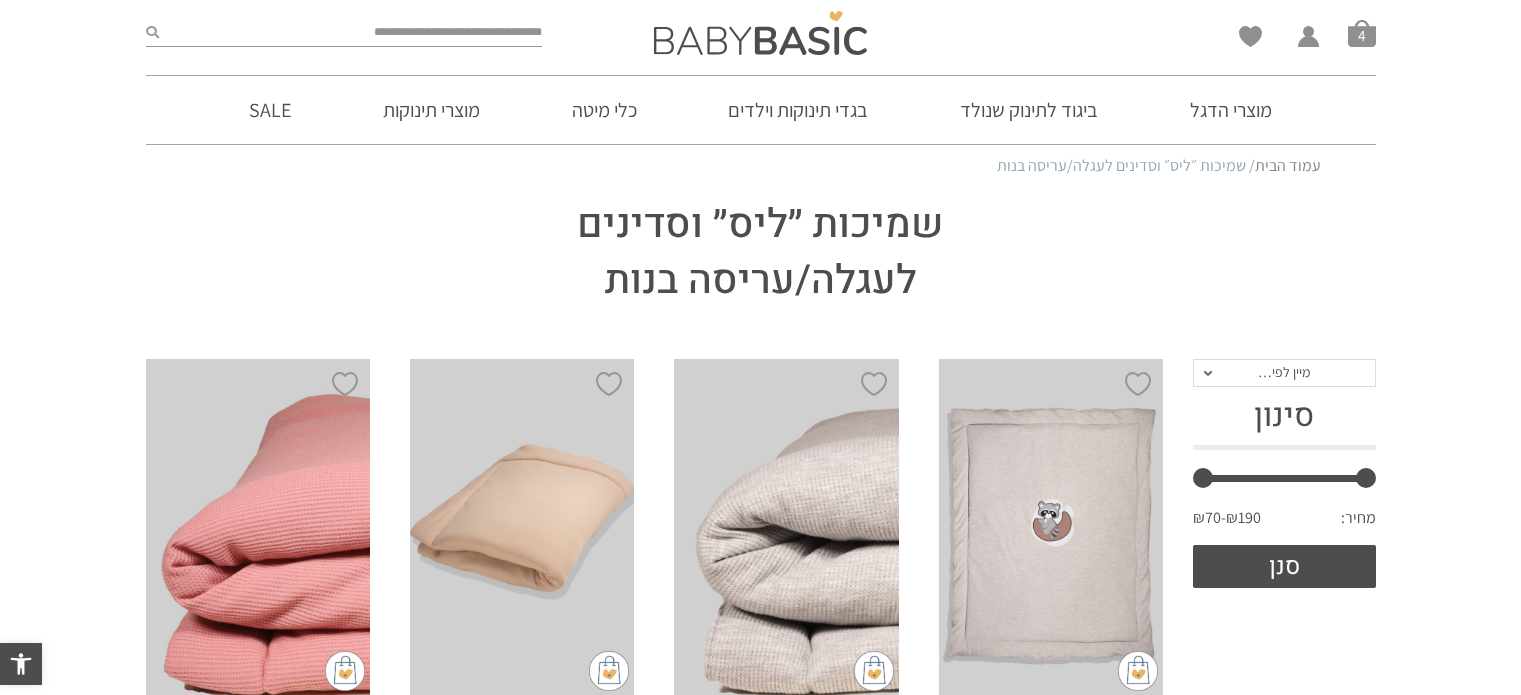 scroll, scrollTop: 0, scrollLeft: 0, axis: both 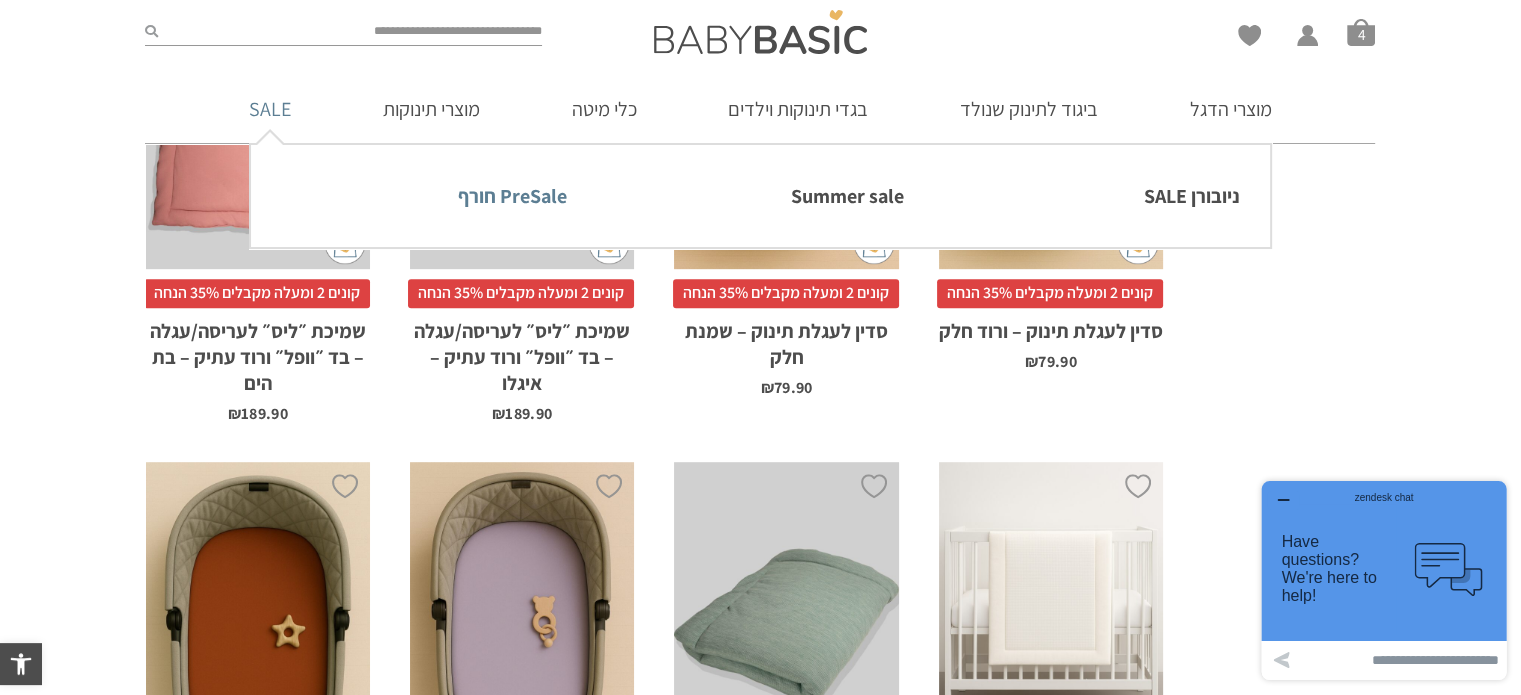 click on "PreSale חורף" at bounding box center (424, 196) 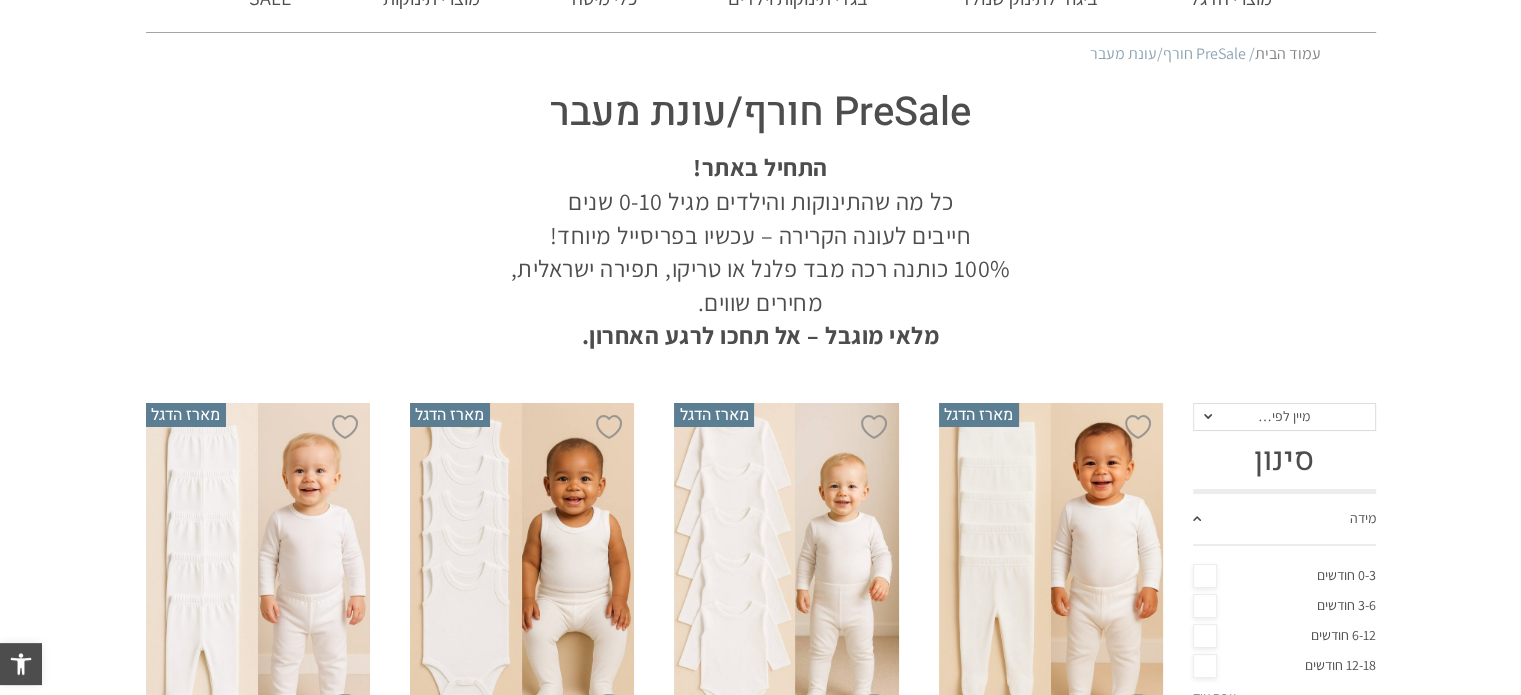 scroll, scrollTop: 0, scrollLeft: 0, axis: both 